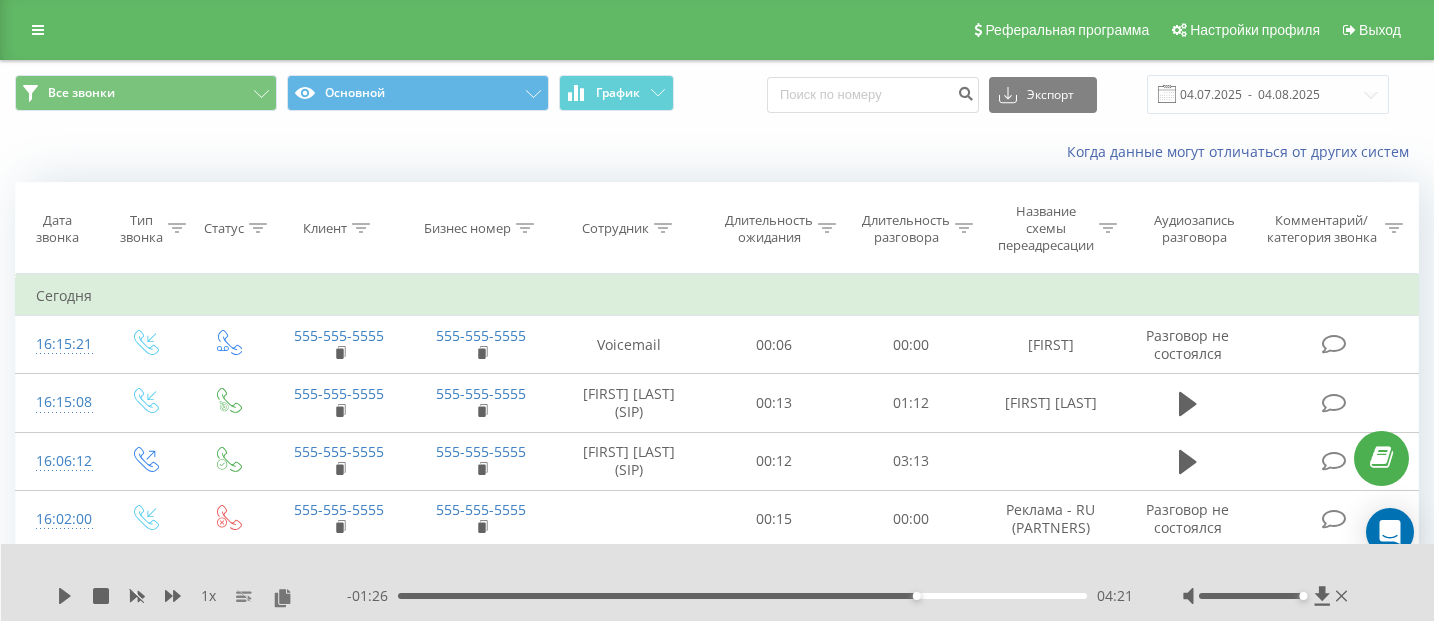 scroll, scrollTop: 868, scrollLeft: 0, axis: vertical 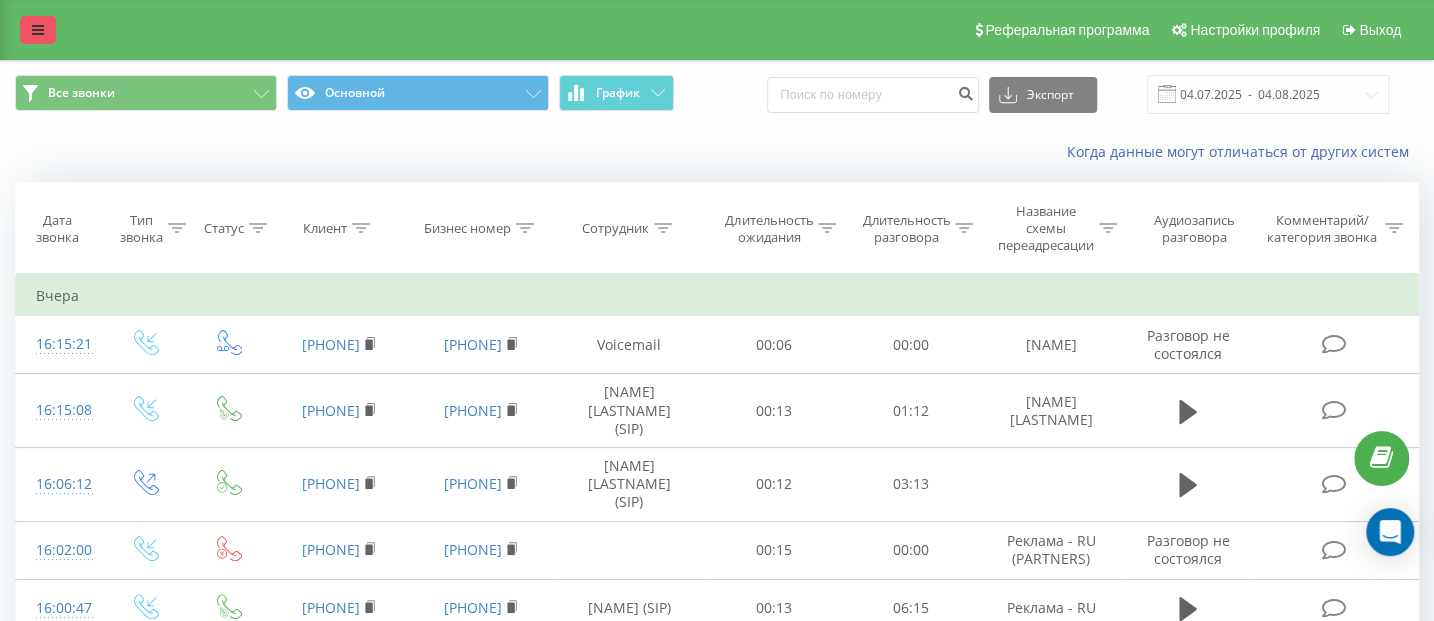 click at bounding box center (38, 30) 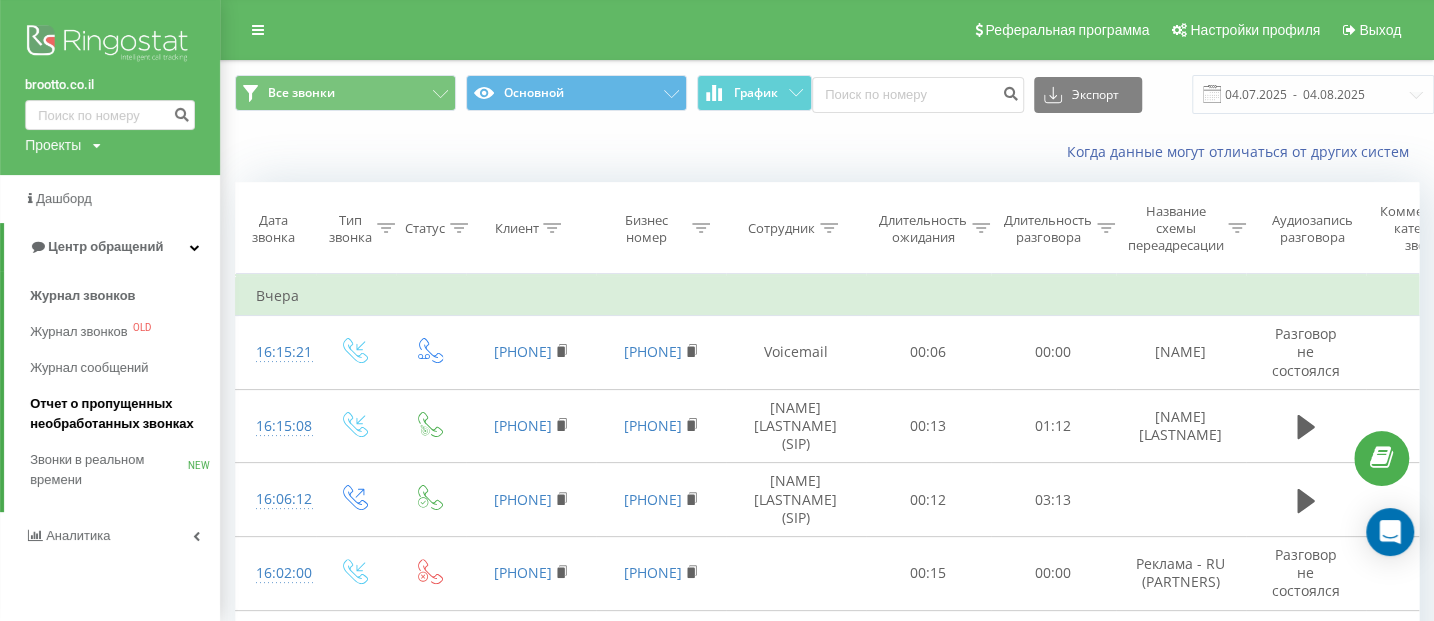 click on "Отчет о пропущенных необработанных звонках" at bounding box center [120, 414] 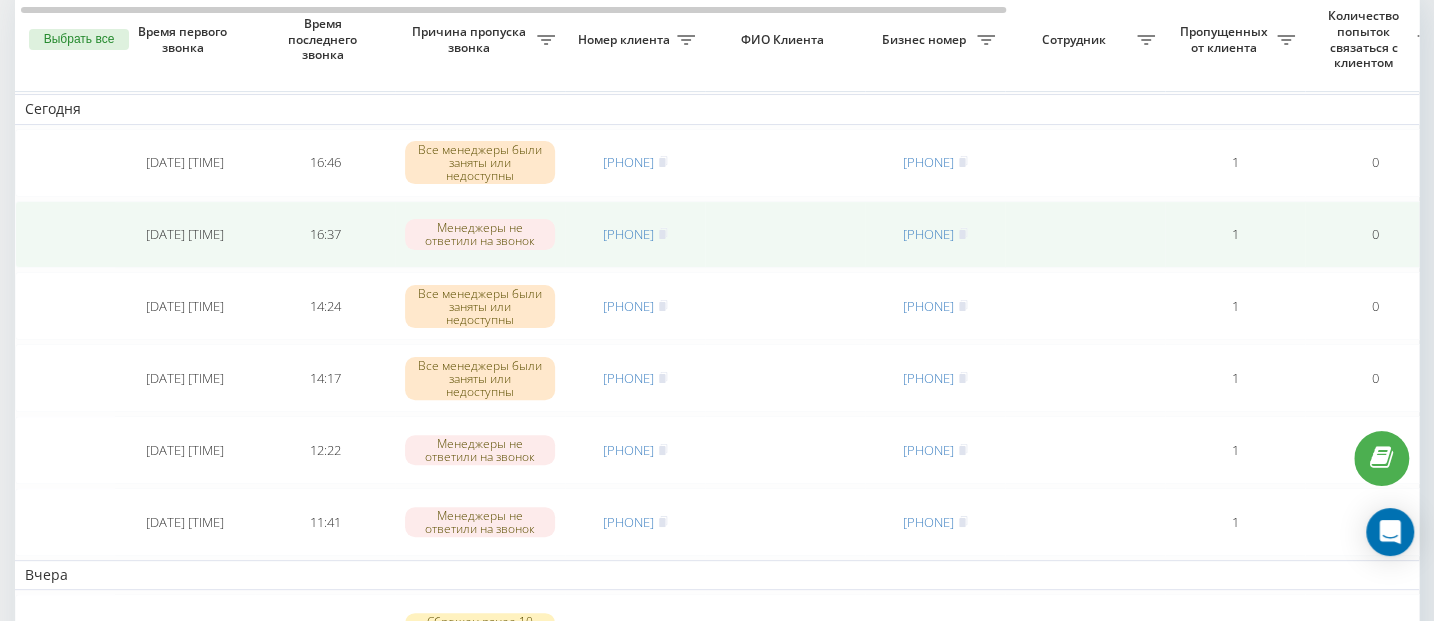 scroll, scrollTop: 0, scrollLeft: 0, axis: both 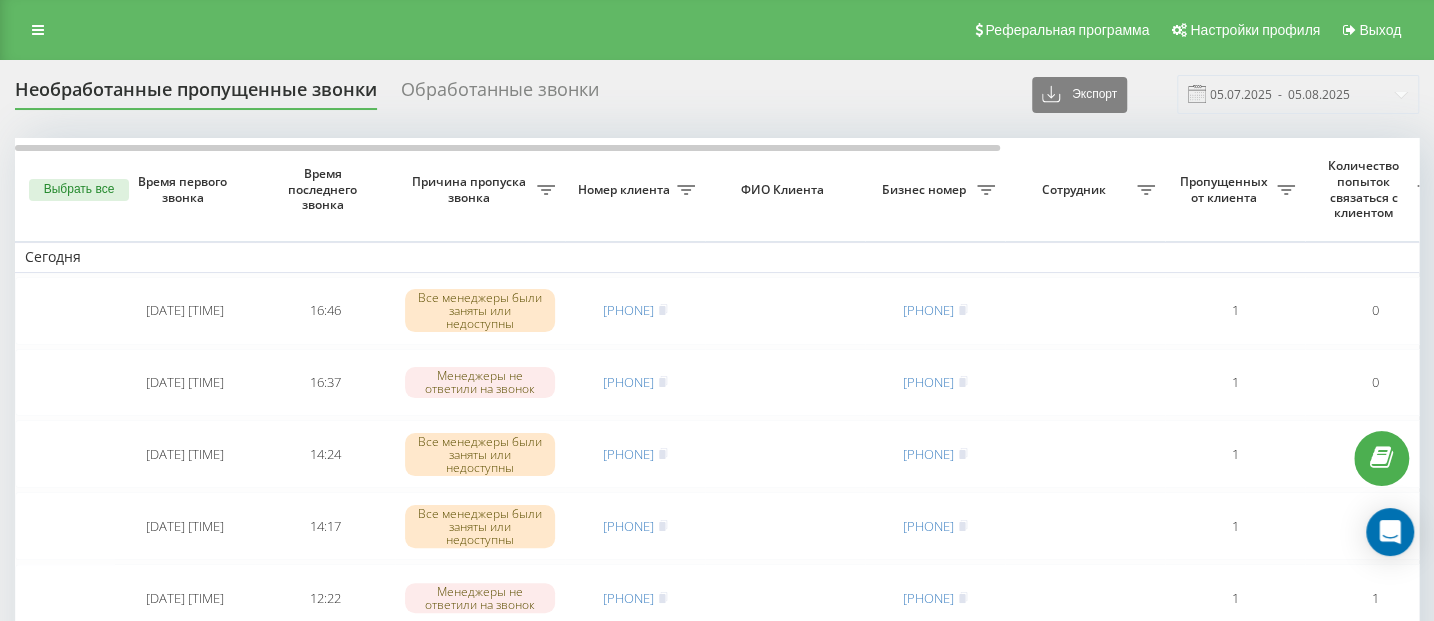 click on "Обработанные звонки" at bounding box center (500, 94) 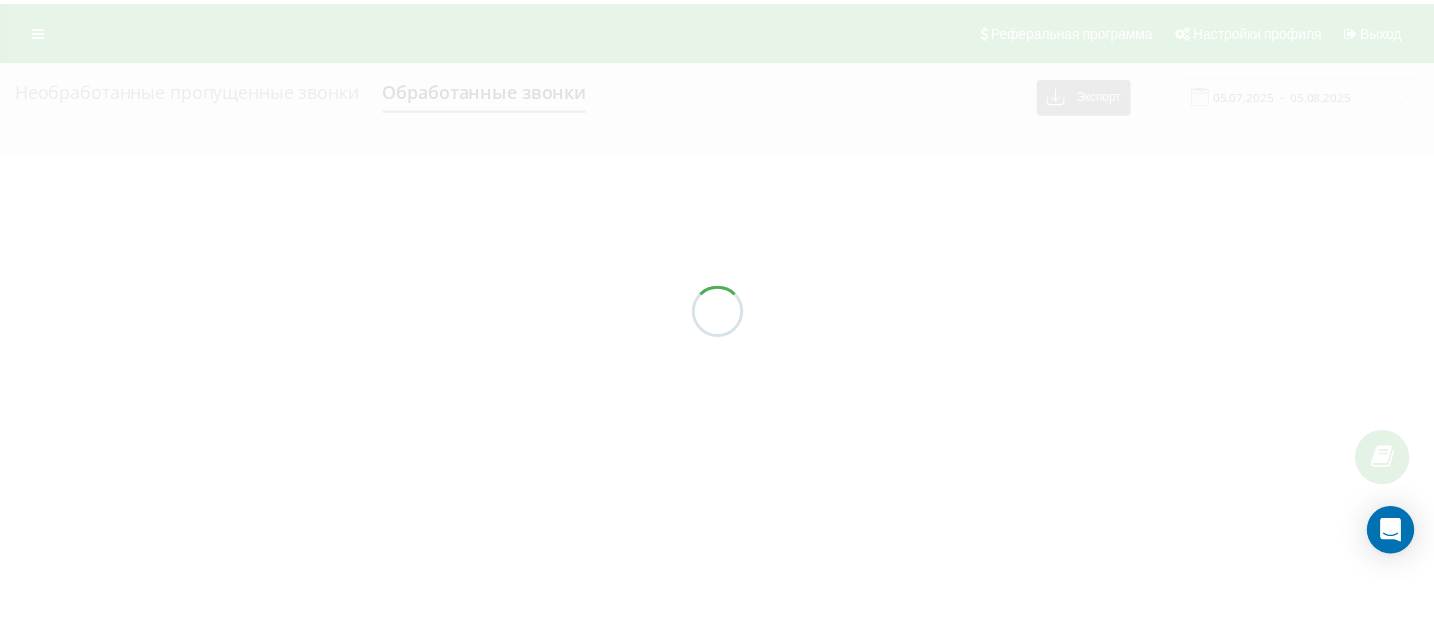 scroll, scrollTop: 0, scrollLeft: 0, axis: both 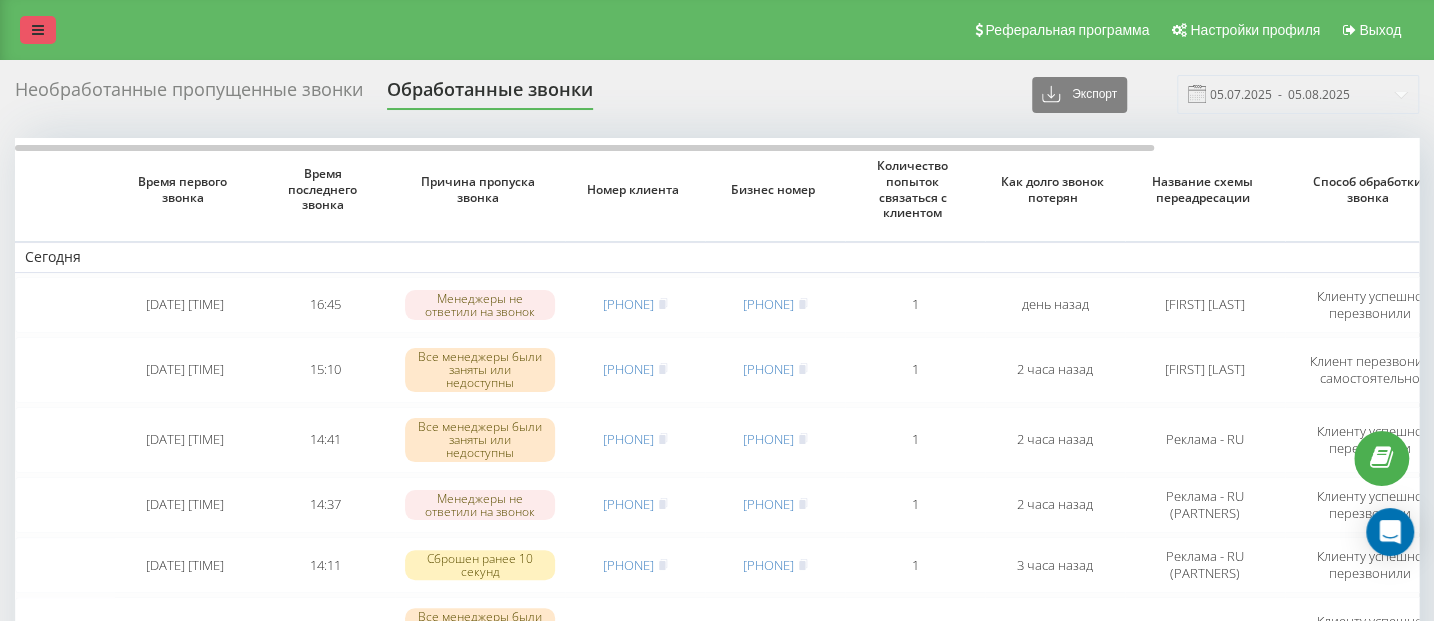 click at bounding box center [38, 30] 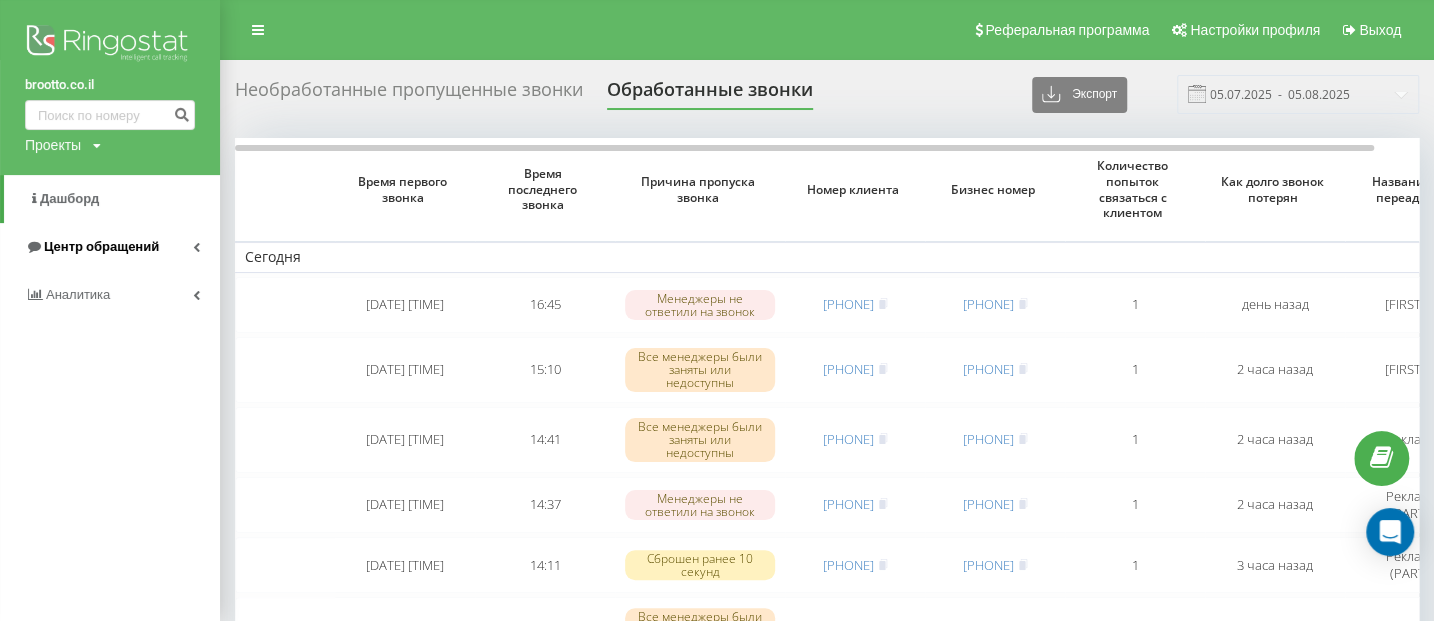 click on "Центр обращений" at bounding box center (101, 246) 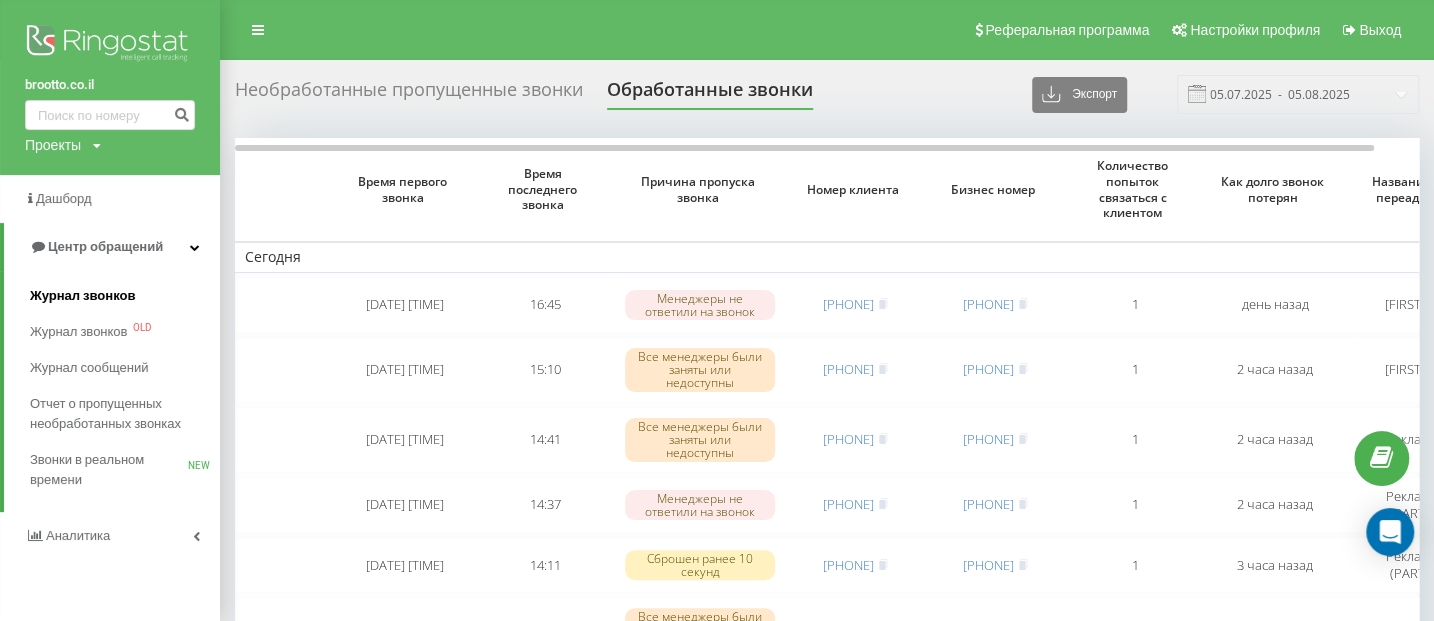 click on "Журнал звонков" at bounding box center [82, 296] 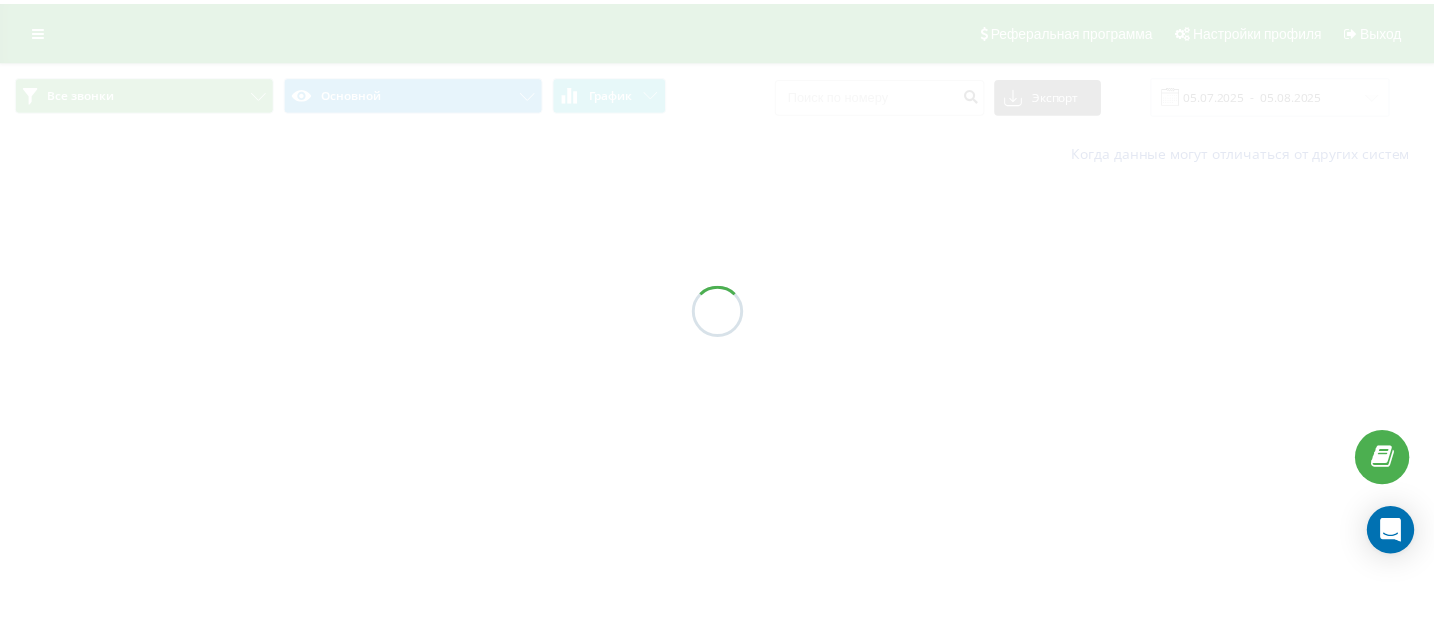 scroll, scrollTop: 0, scrollLeft: 0, axis: both 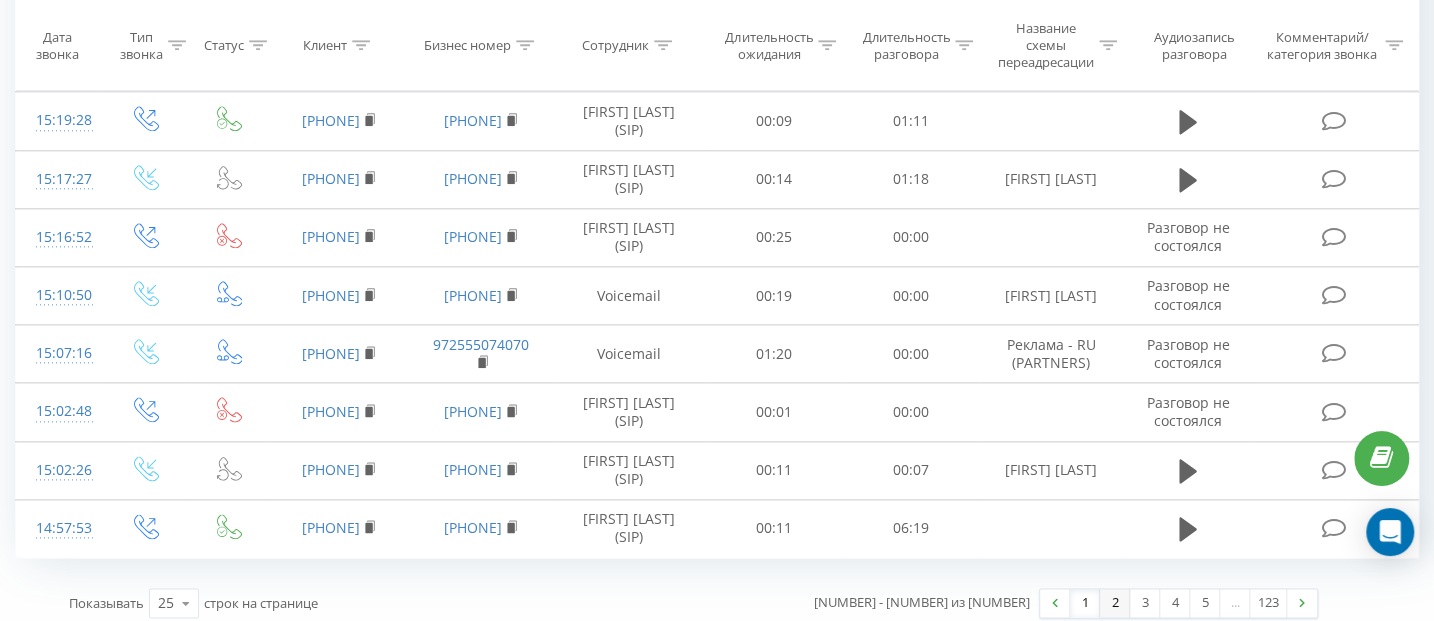 click on "2" at bounding box center [1115, 603] 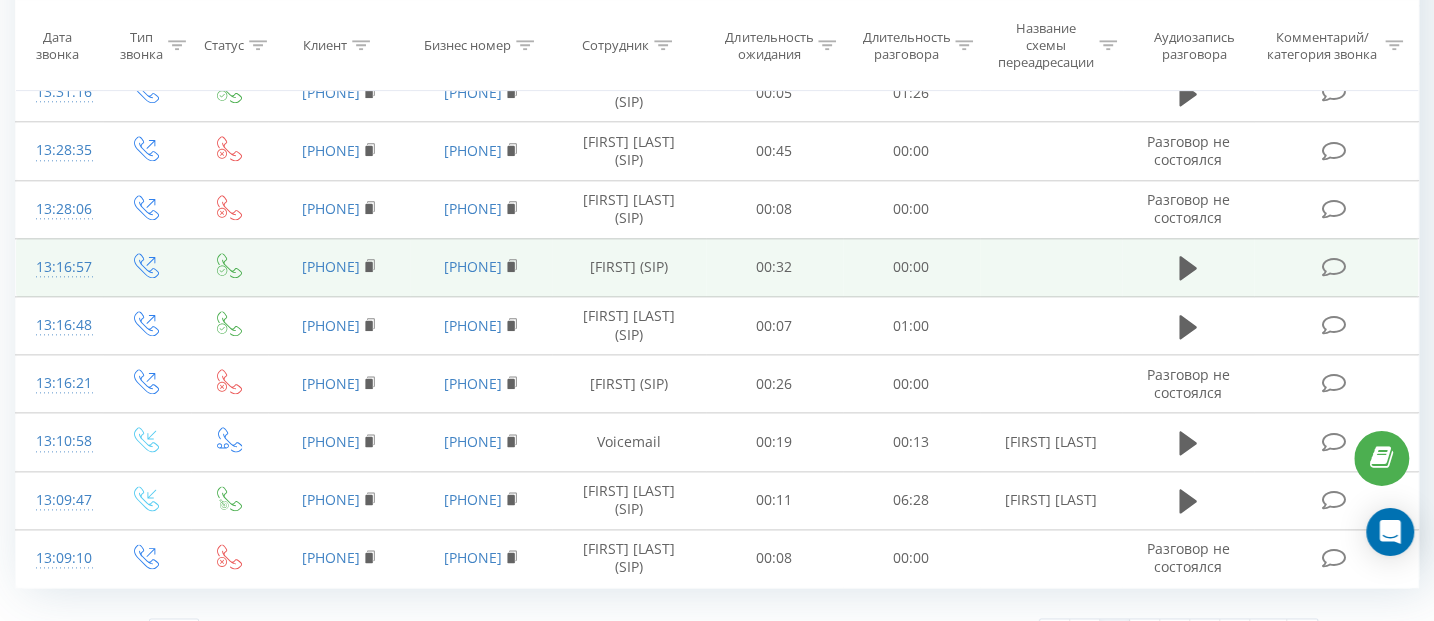 scroll, scrollTop: 1213, scrollLeft: 0, axis: vertical 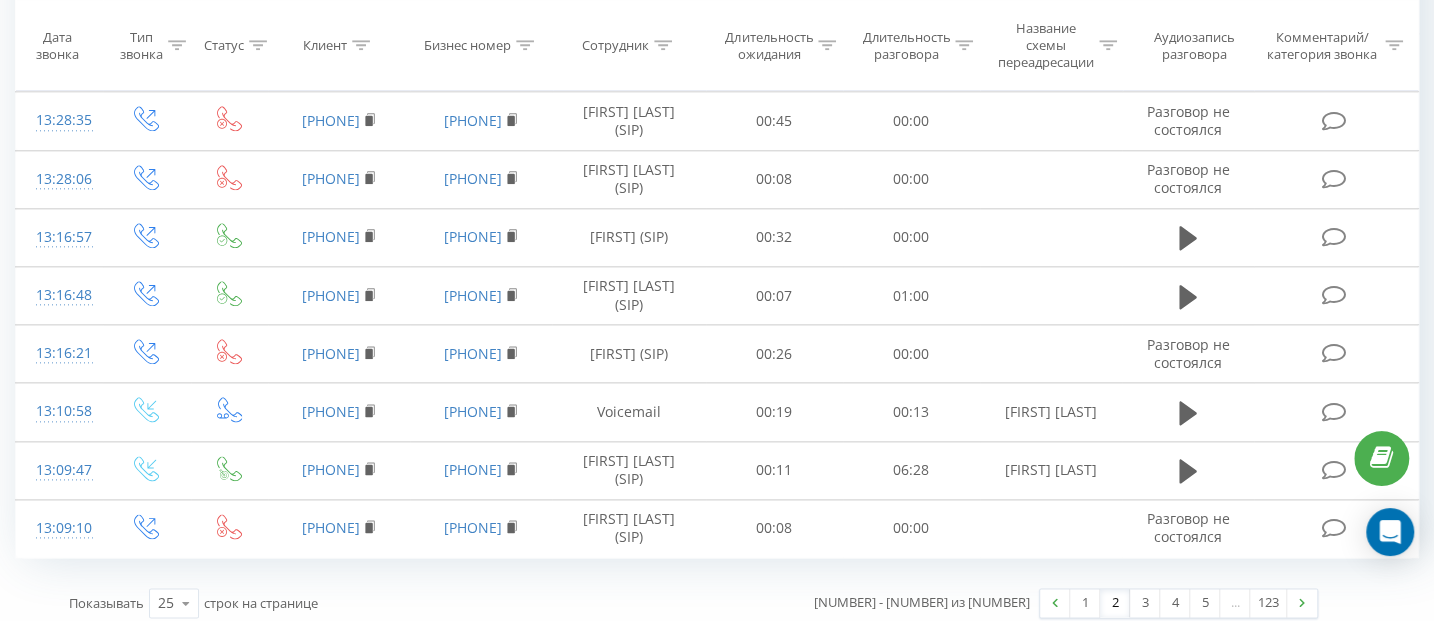 click on "2" at bounding box center [1115, 603] 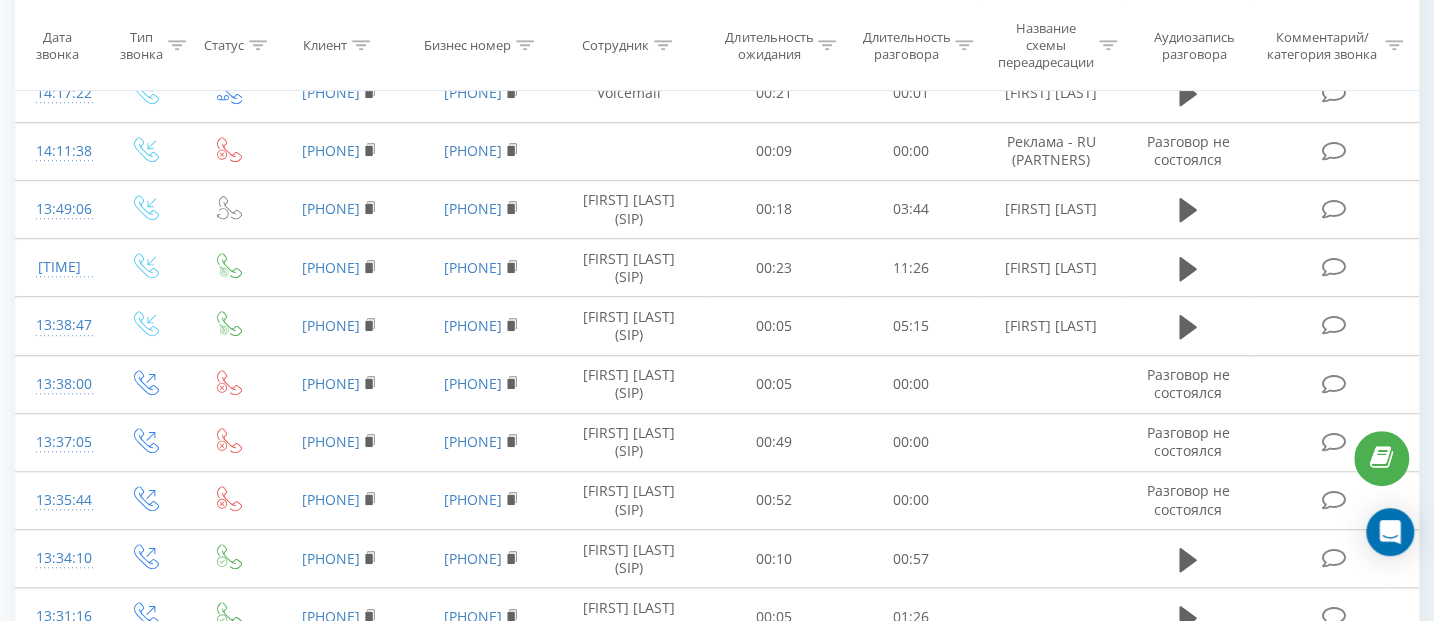scroll, scrollTop: 1213, scrollLeft: 0, axis: vertical 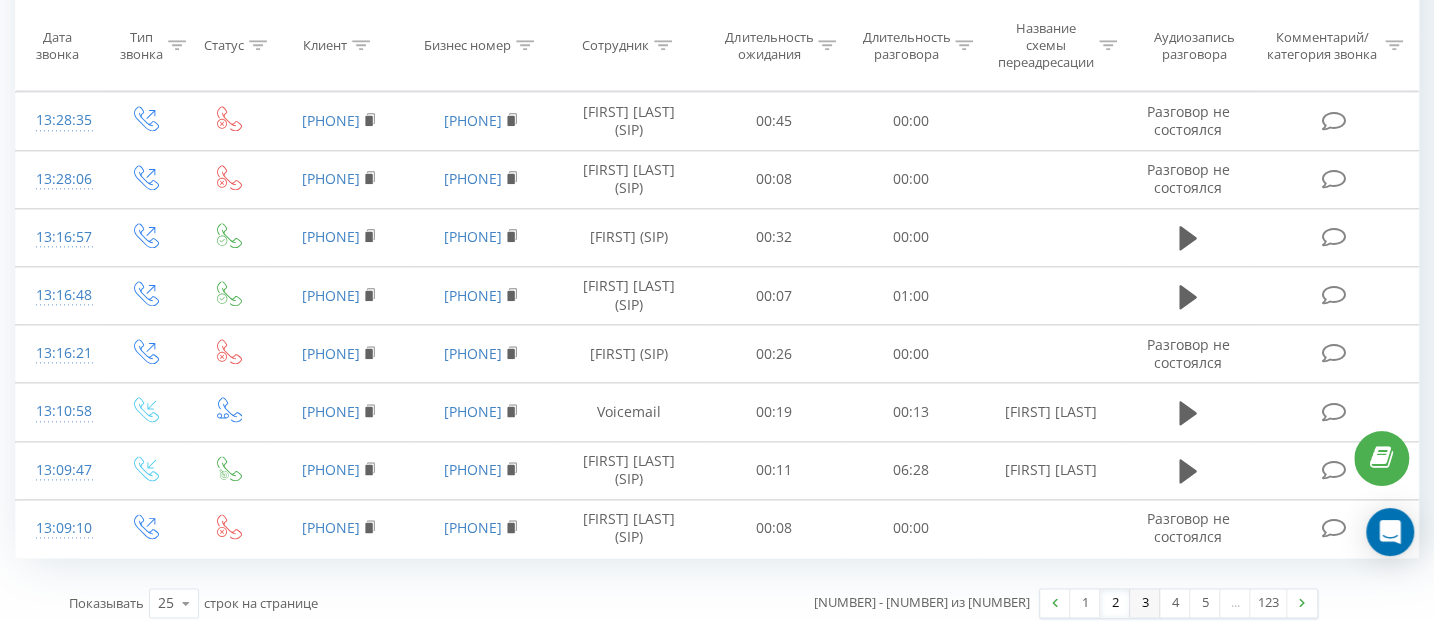 click on "3" at bounding box center (1145, 603) 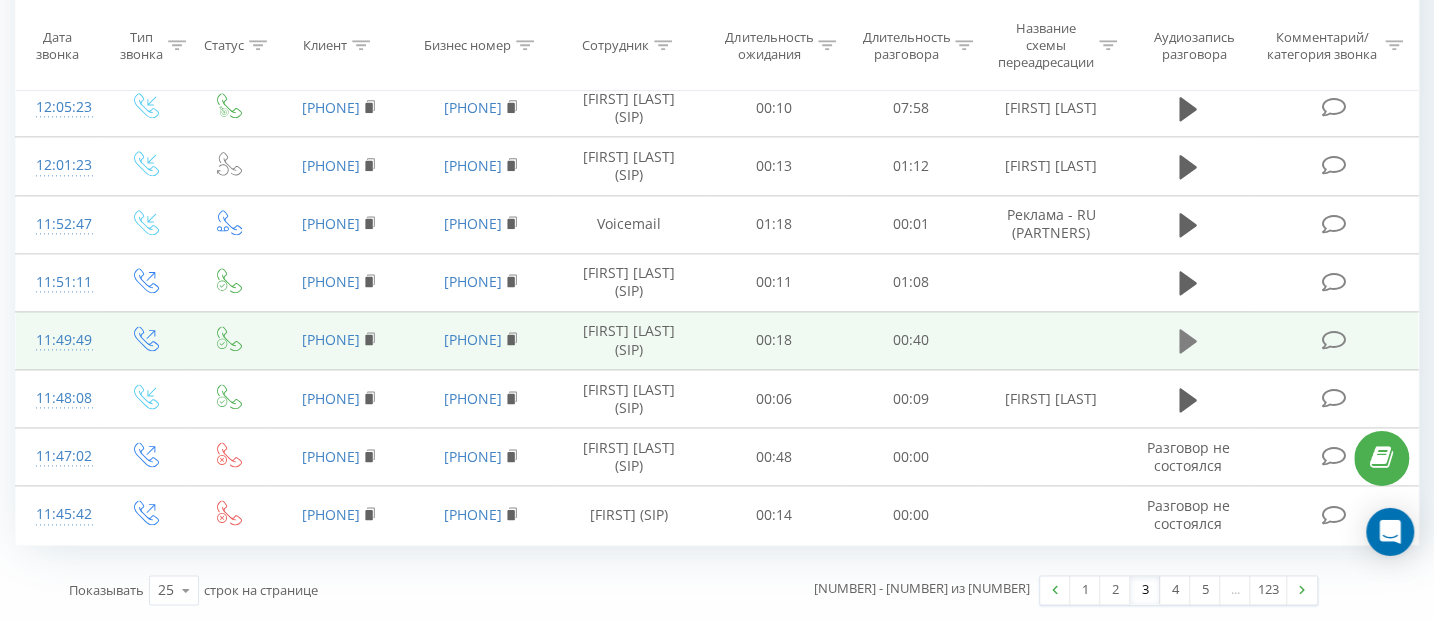 scroll, scrollTop: 1369, scrollLeft: 0, axis: vertical 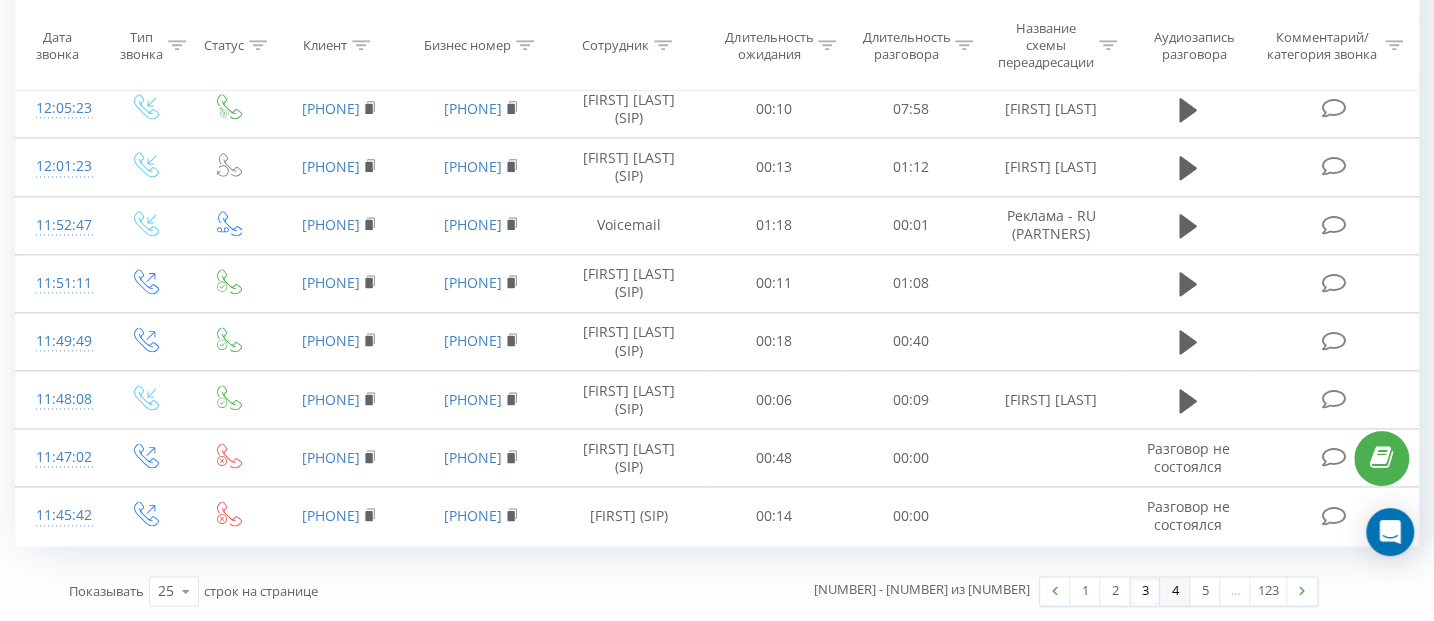 click on "4" at bounding box center [1175, 591] 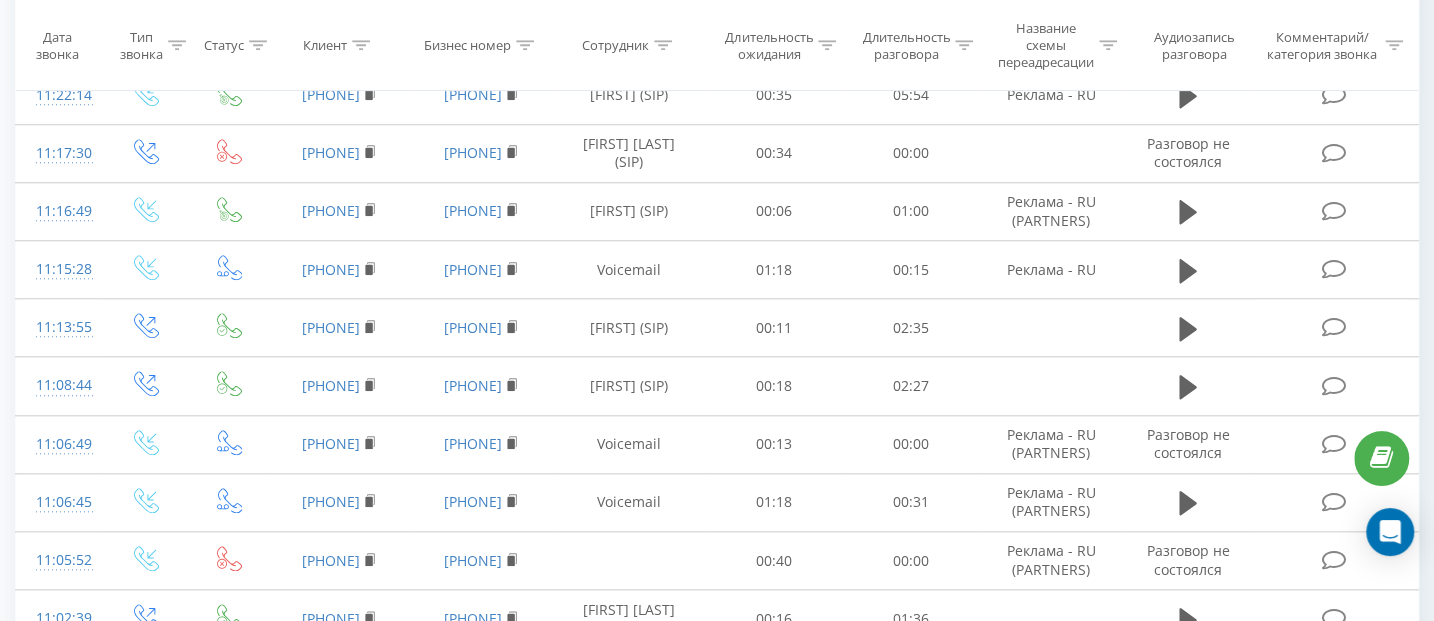 scroll, scrollTop: 1213, scrollLeft: 0, axis: vertical 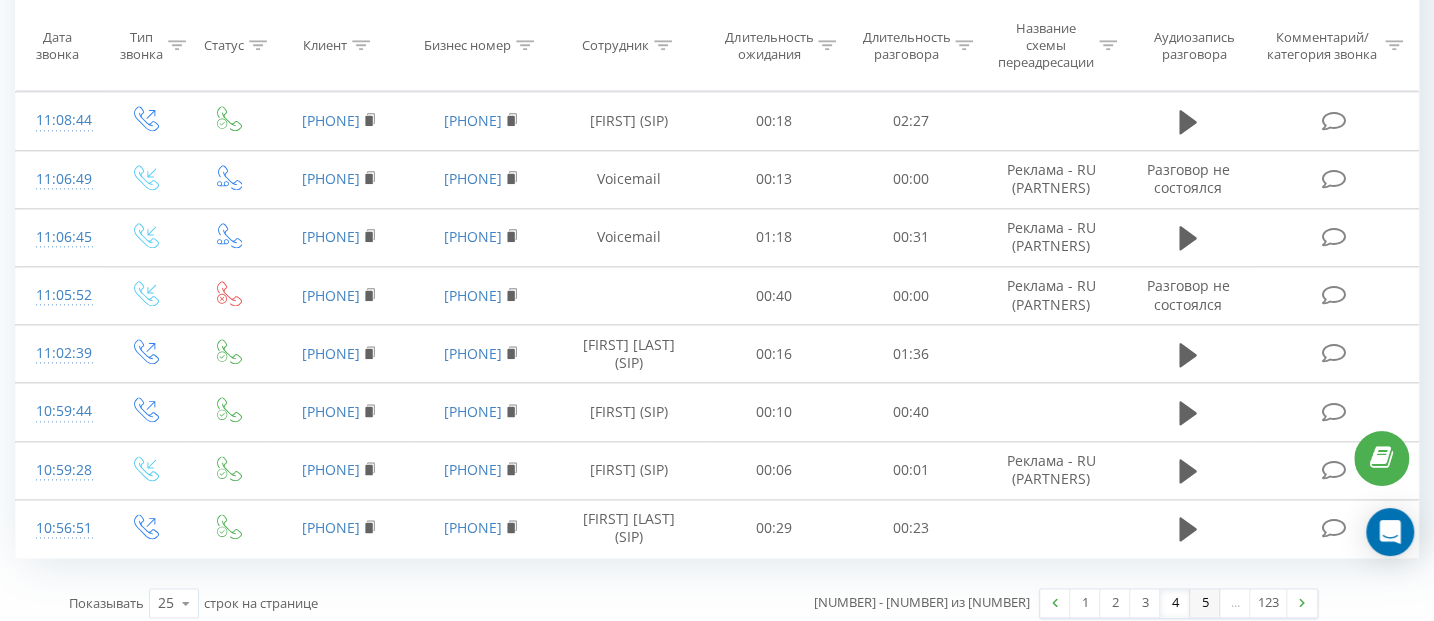 click on "5" at bounding box center (1205, 603) 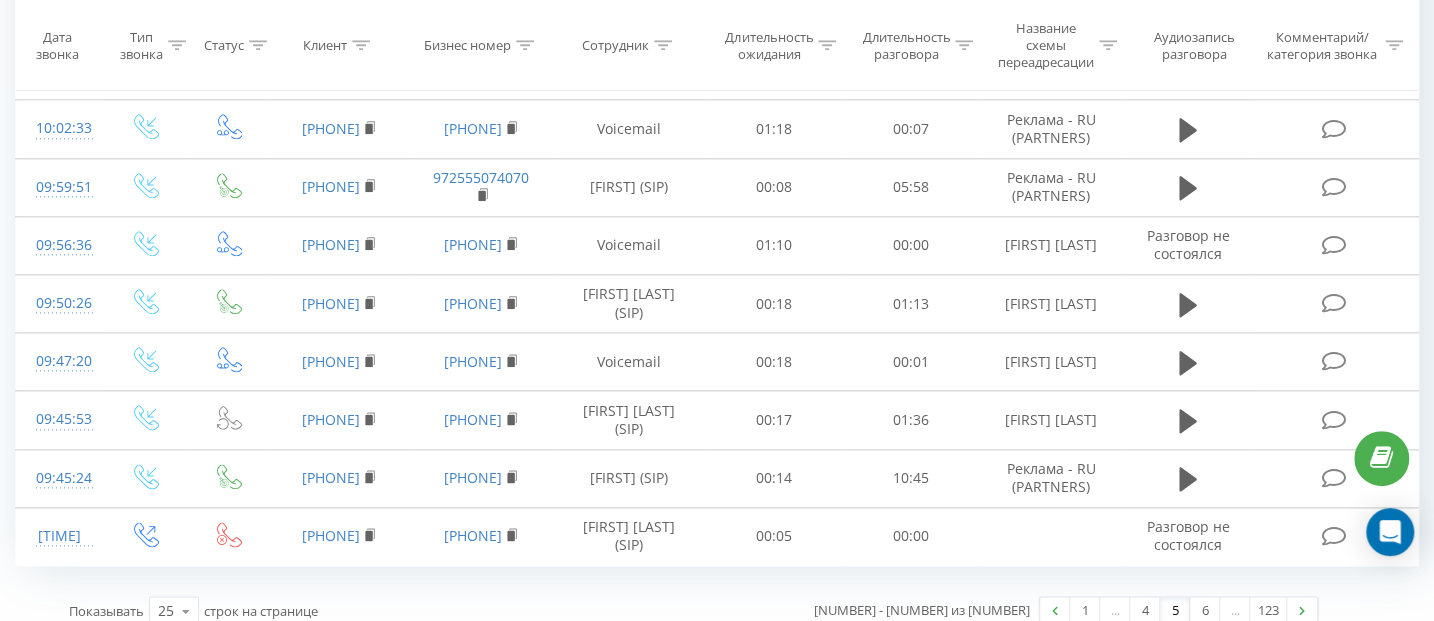scroll, scrollTop: 1213, scrollLeft: 0, axis: vertical 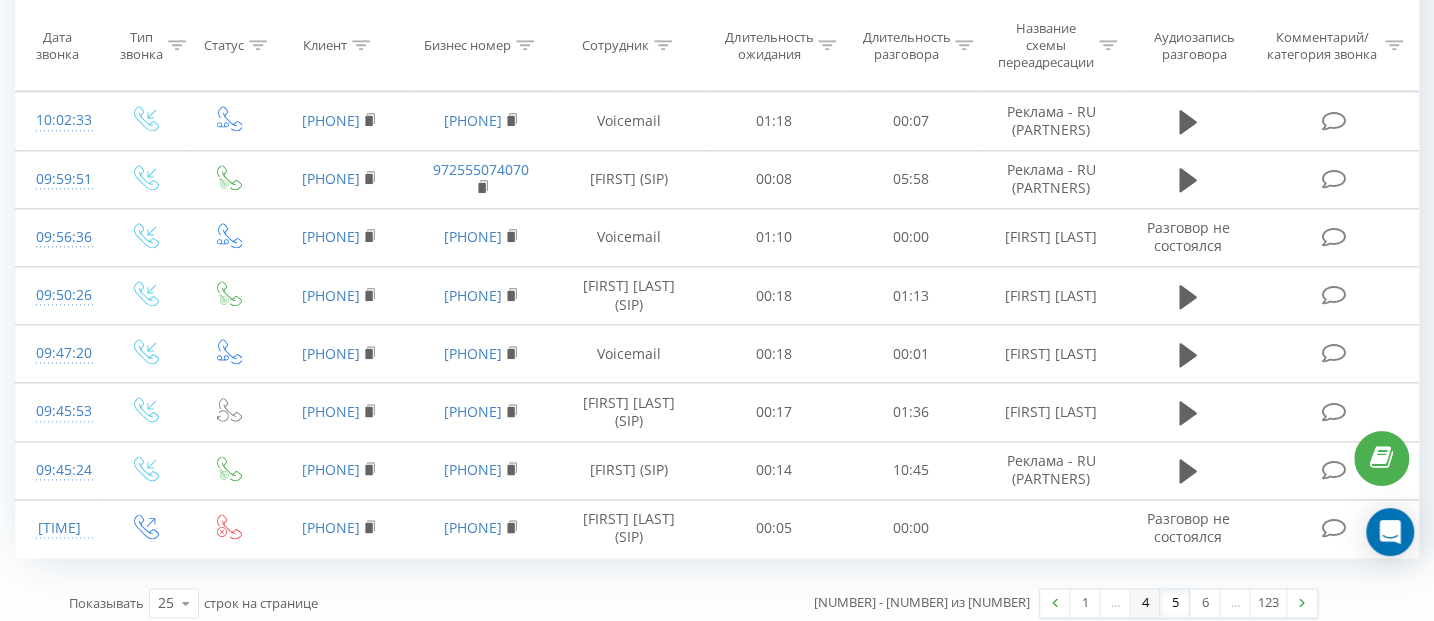 click on "4" at bounding box center (1145, 603) 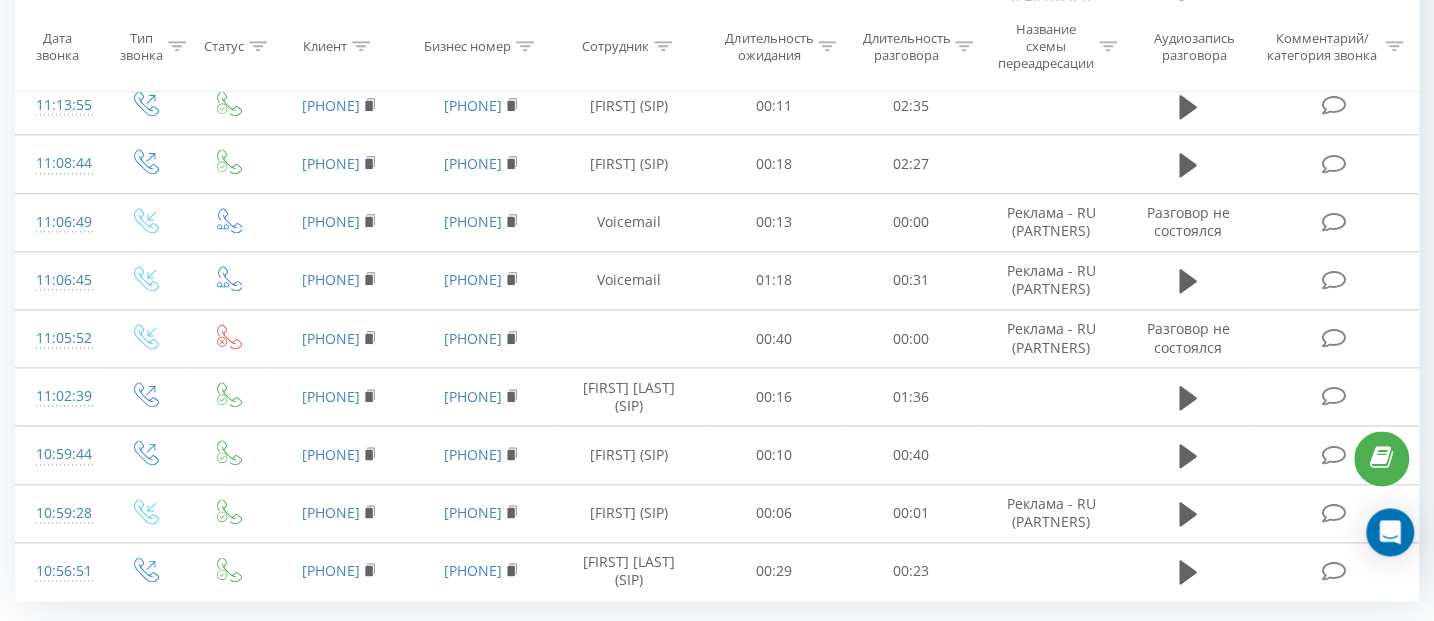 scroll, scrollTop: 1213, scrollLeft: 0, axis: vertical 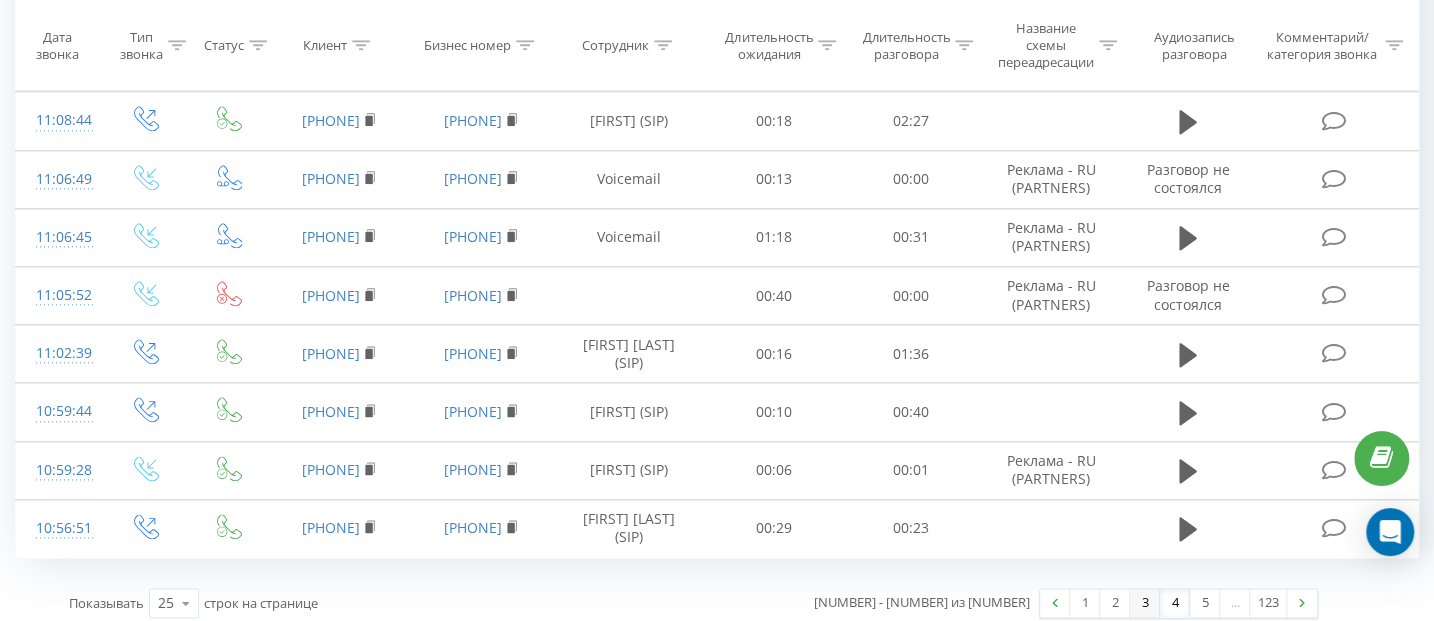 click on "3" at bounding box center [1145, 603] 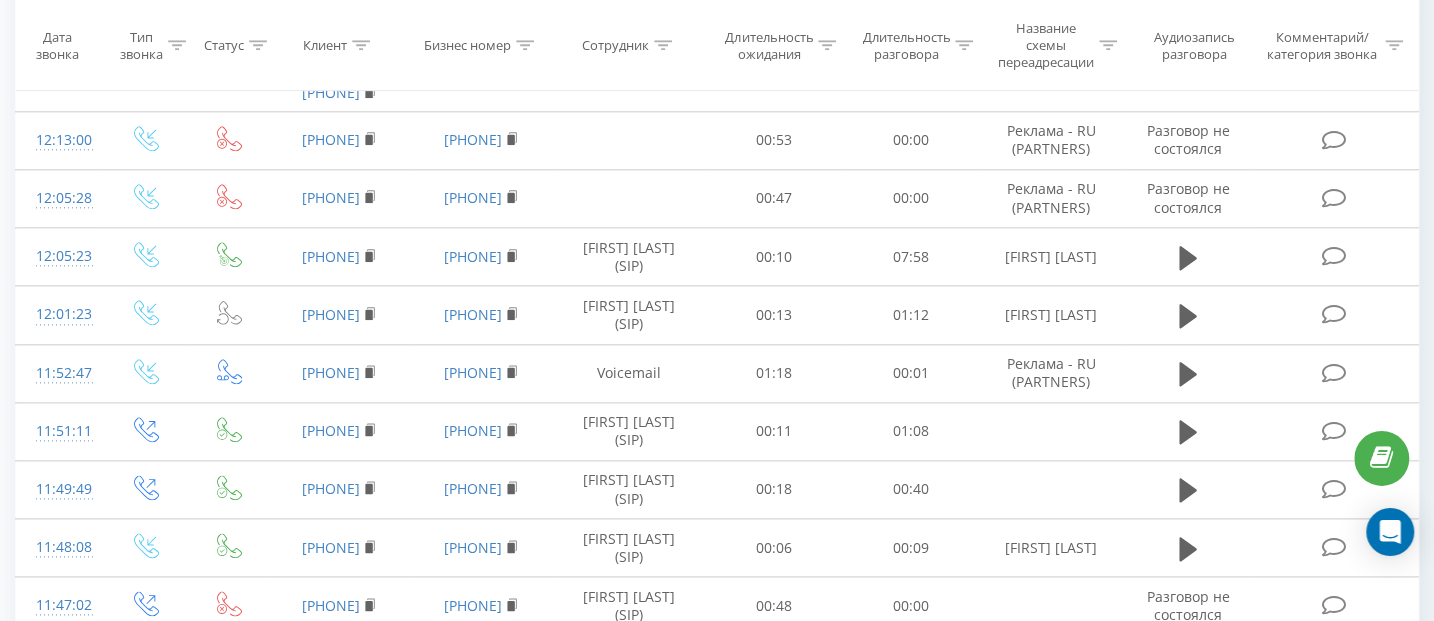 scroll, scrollTop: 1158, scrollLeft: 0, axis: vertical 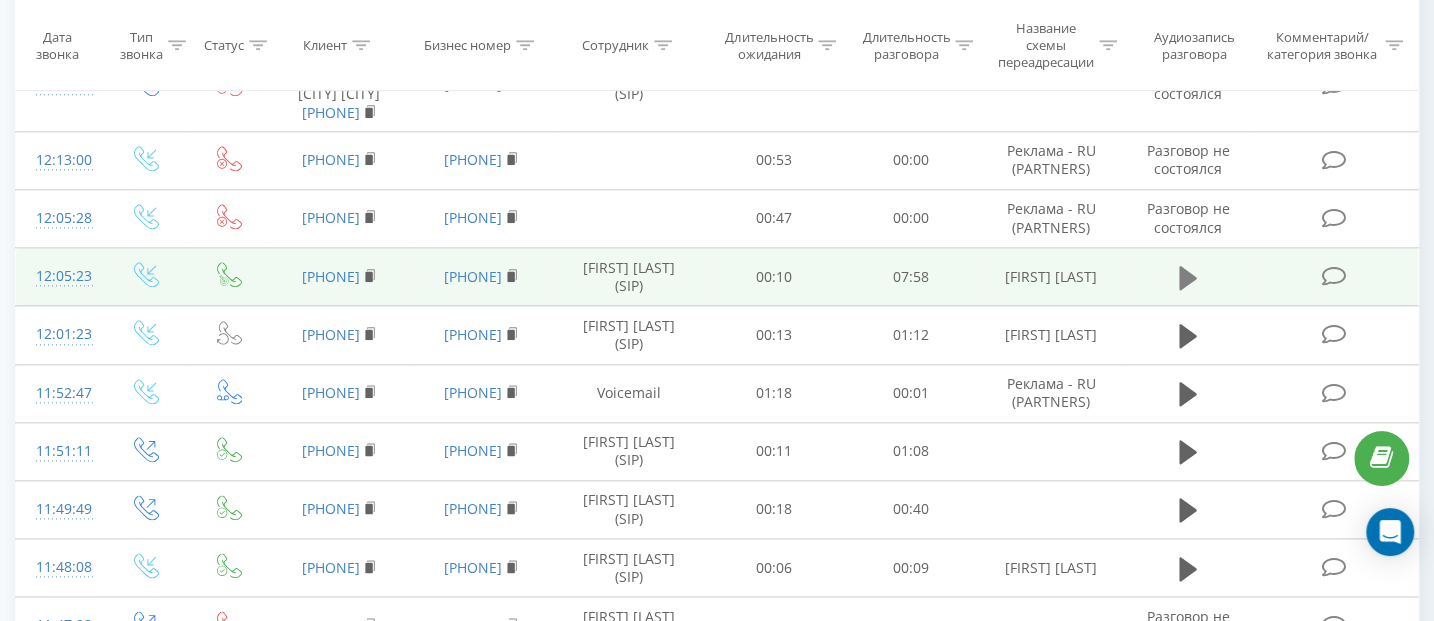click 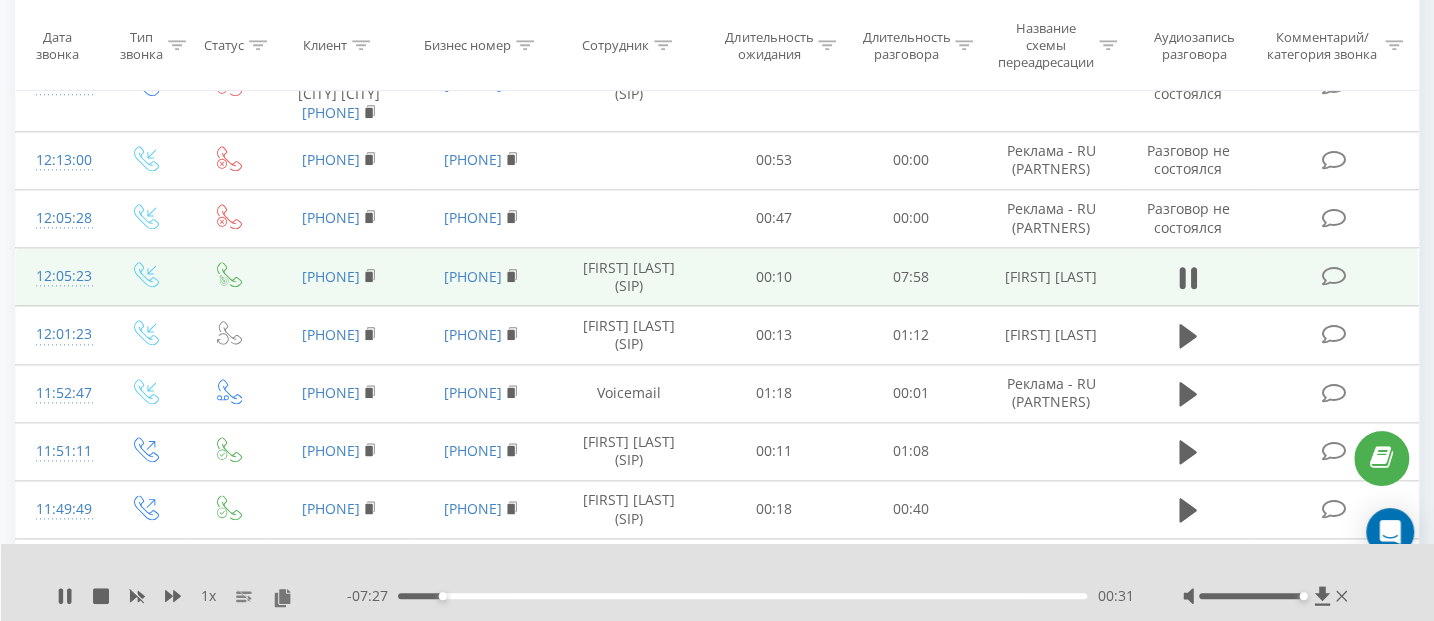 scroll, scrollTop: 1369, scrollLeft: 0, axis: vertical 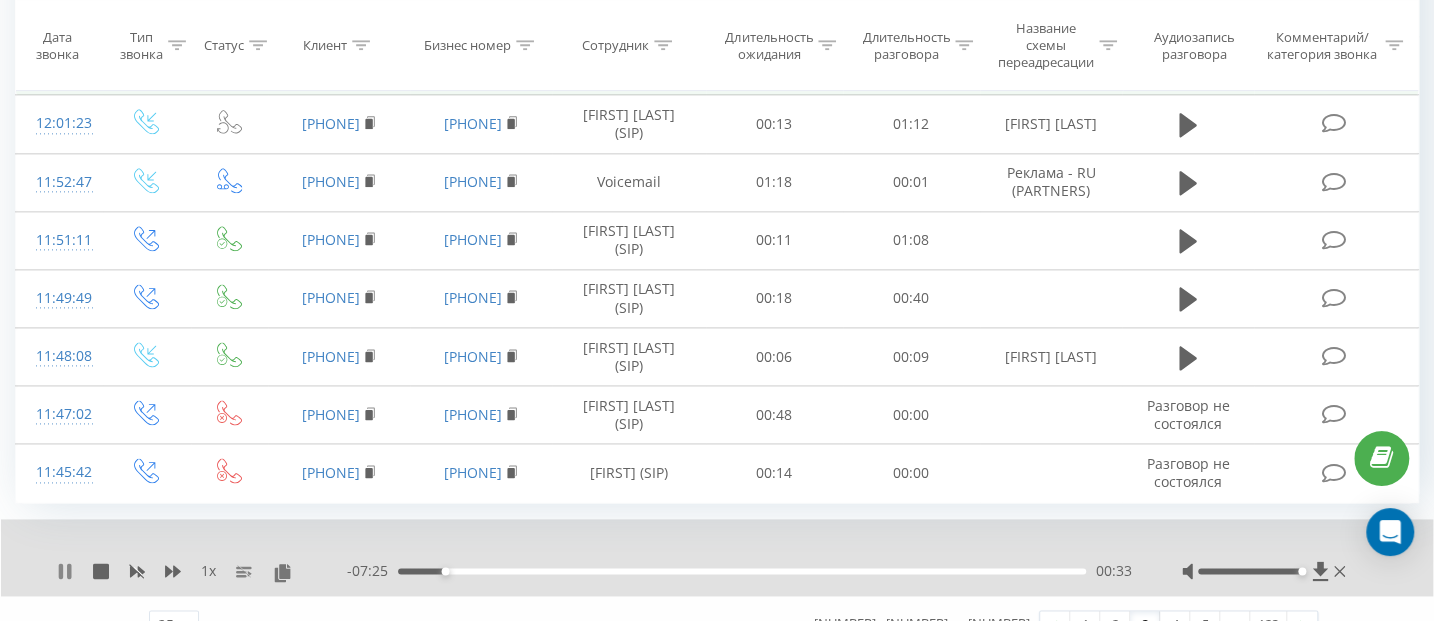 click 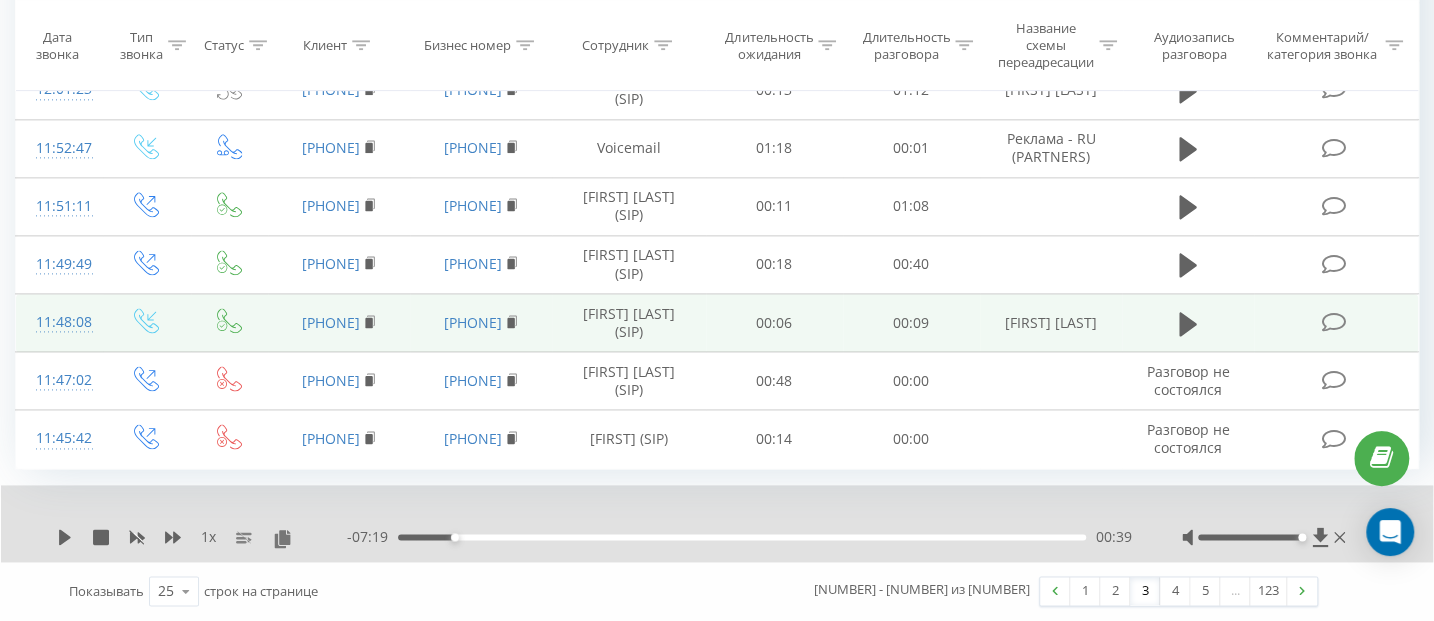 scroll, scrollTop: 1446, scrollLeft: 0, axis: vertical 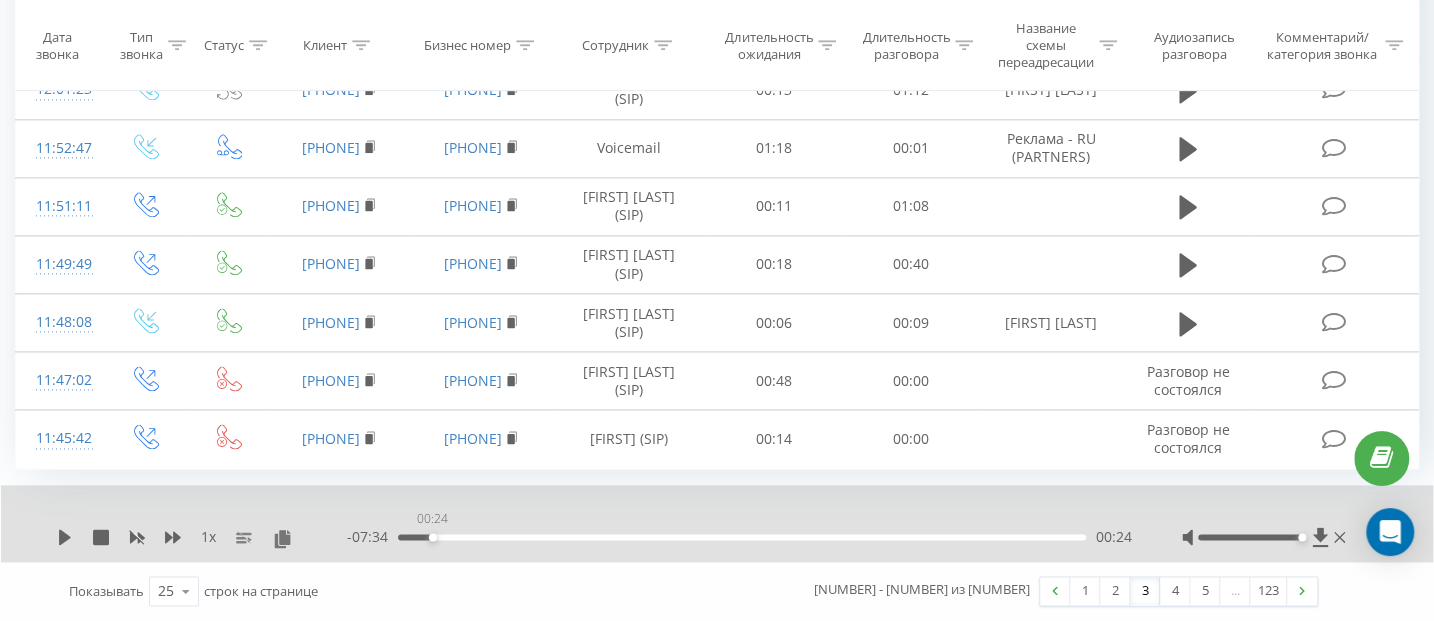 click on "00:24" at bounding box center (742, 537) 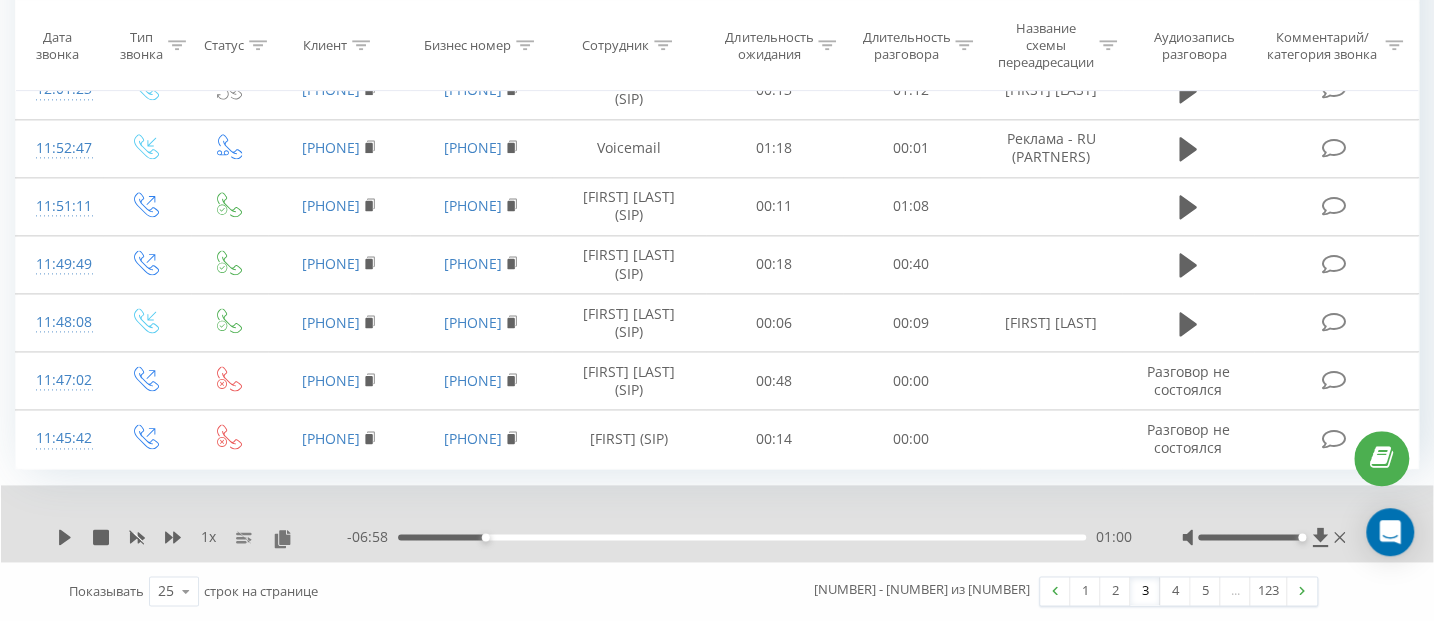 scroll, scrollTop: 1446, scrollLeft: 0, axis: vertical 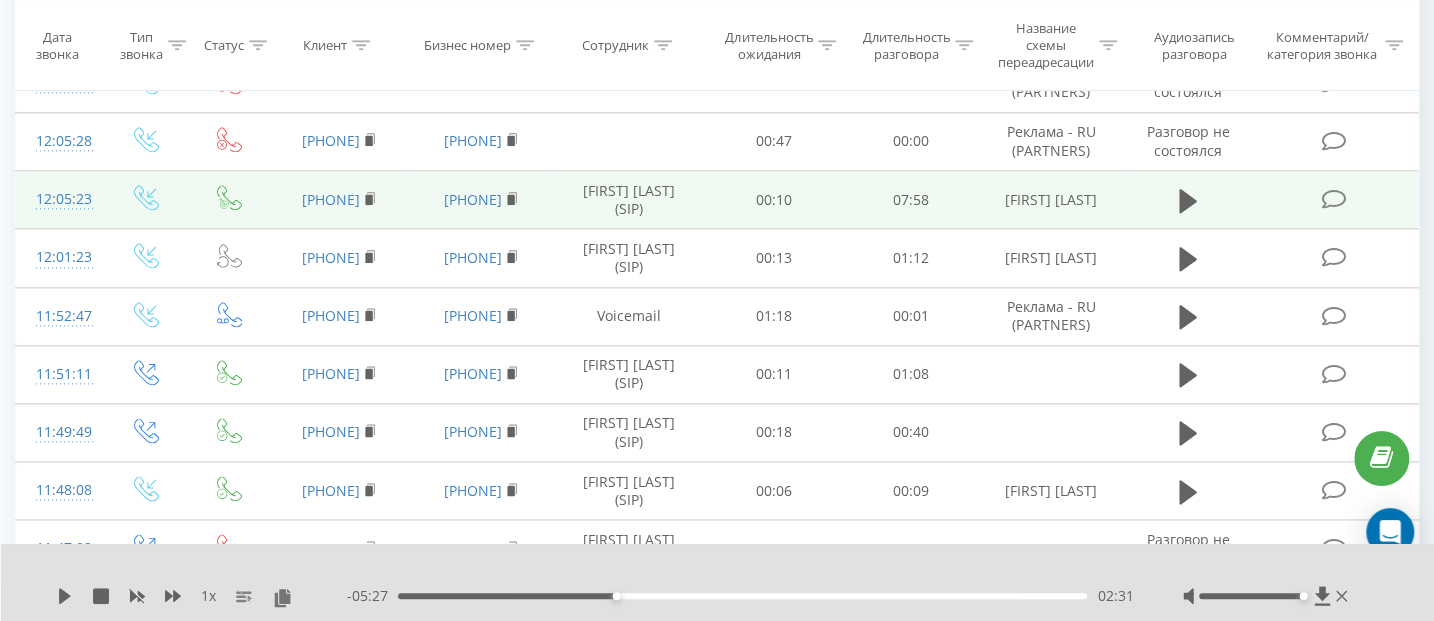 click on "- [TIME] [TIME] [TIME]" at bounding box center [740, 596] 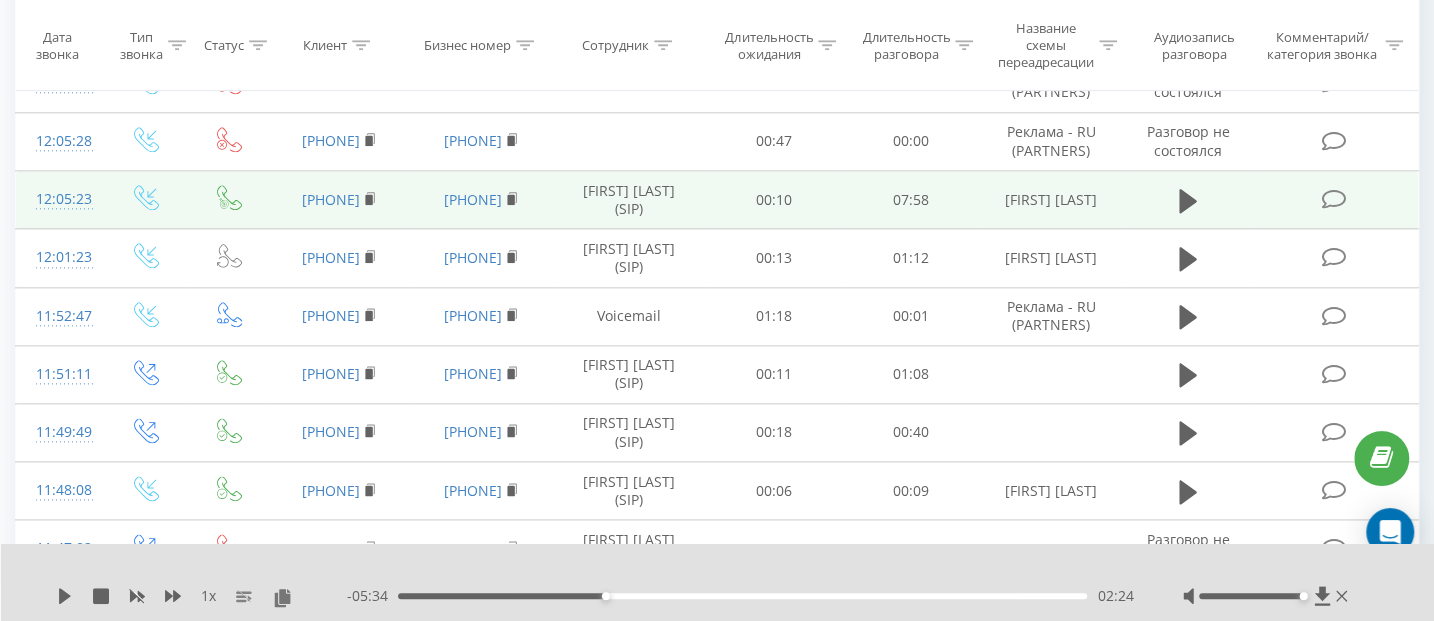 click on "02:24" at bounding box center (742, 596) 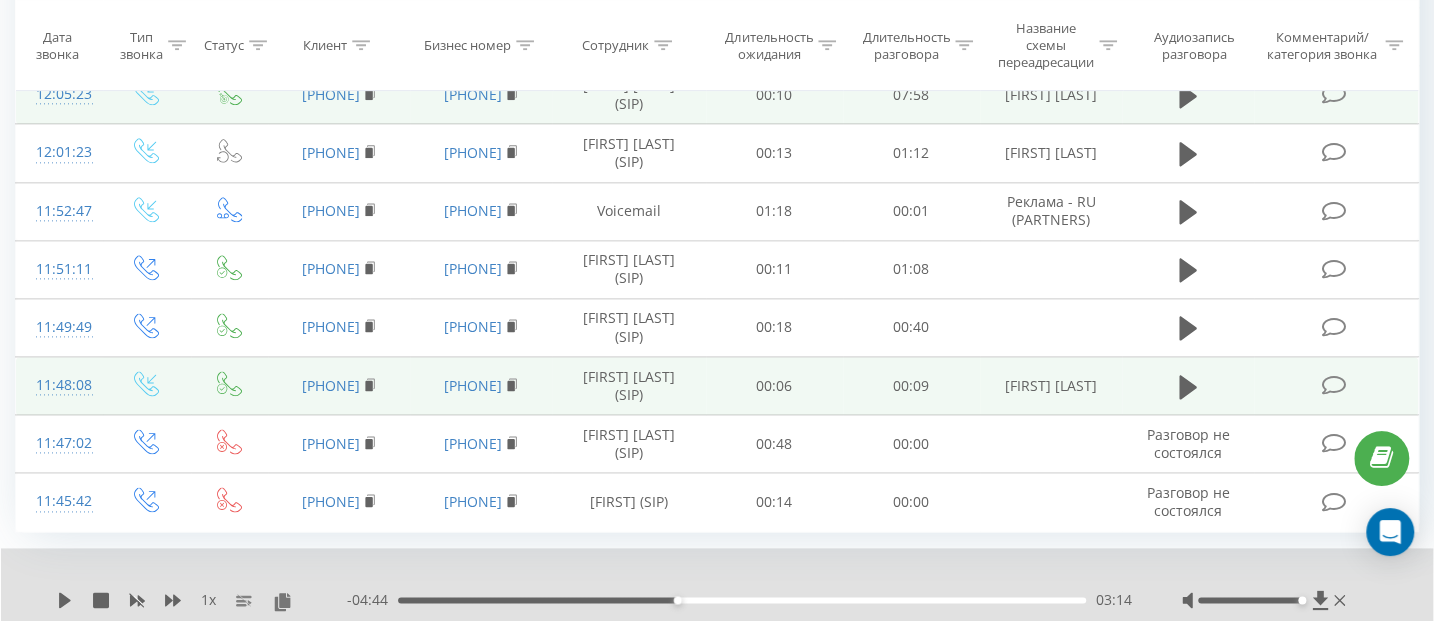 scroll, scrollTop: 1235, scrollLeft: 0, axis: vertical 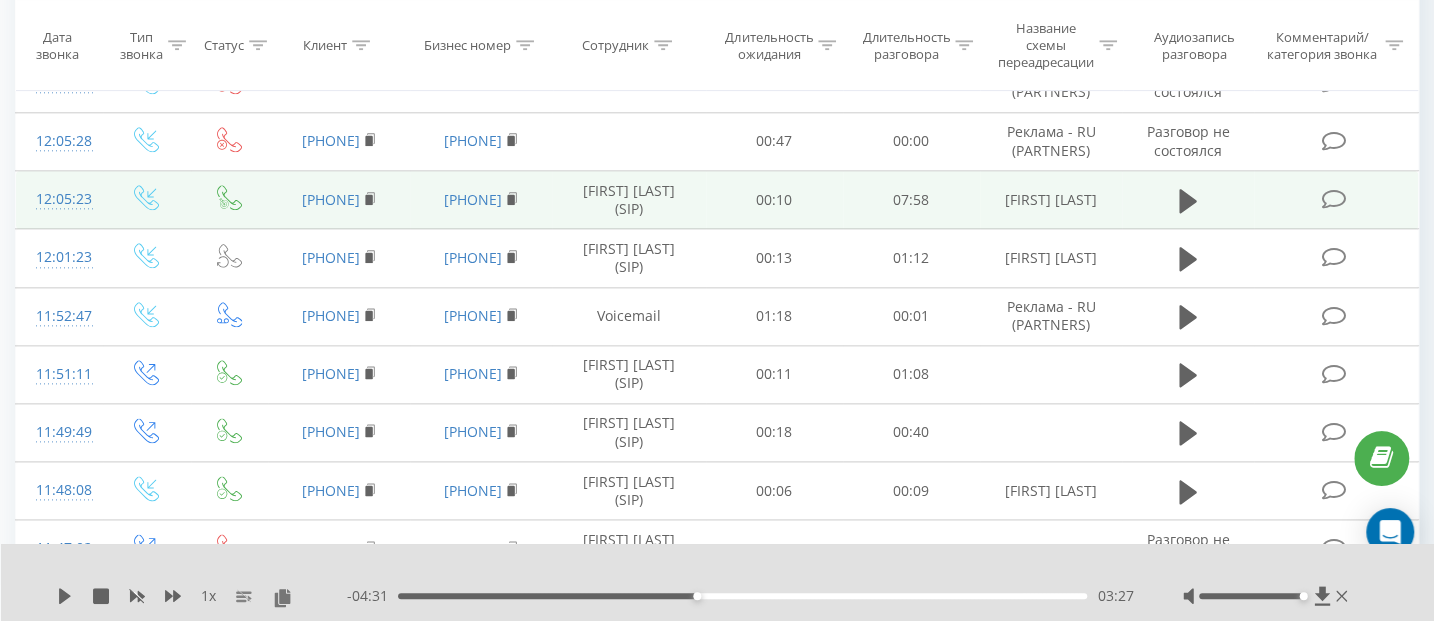 click on "03:27" at bounding box center (742, 596) 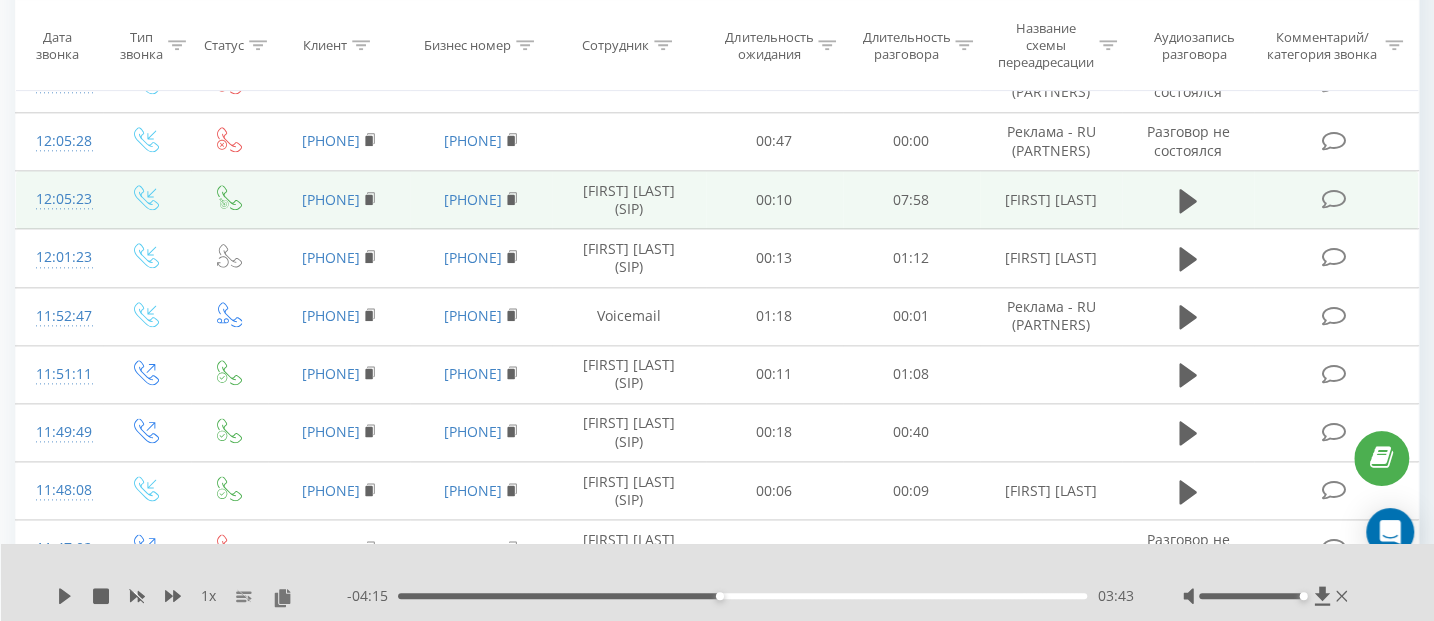 click on "03:43" at bounding box center [742, 596] 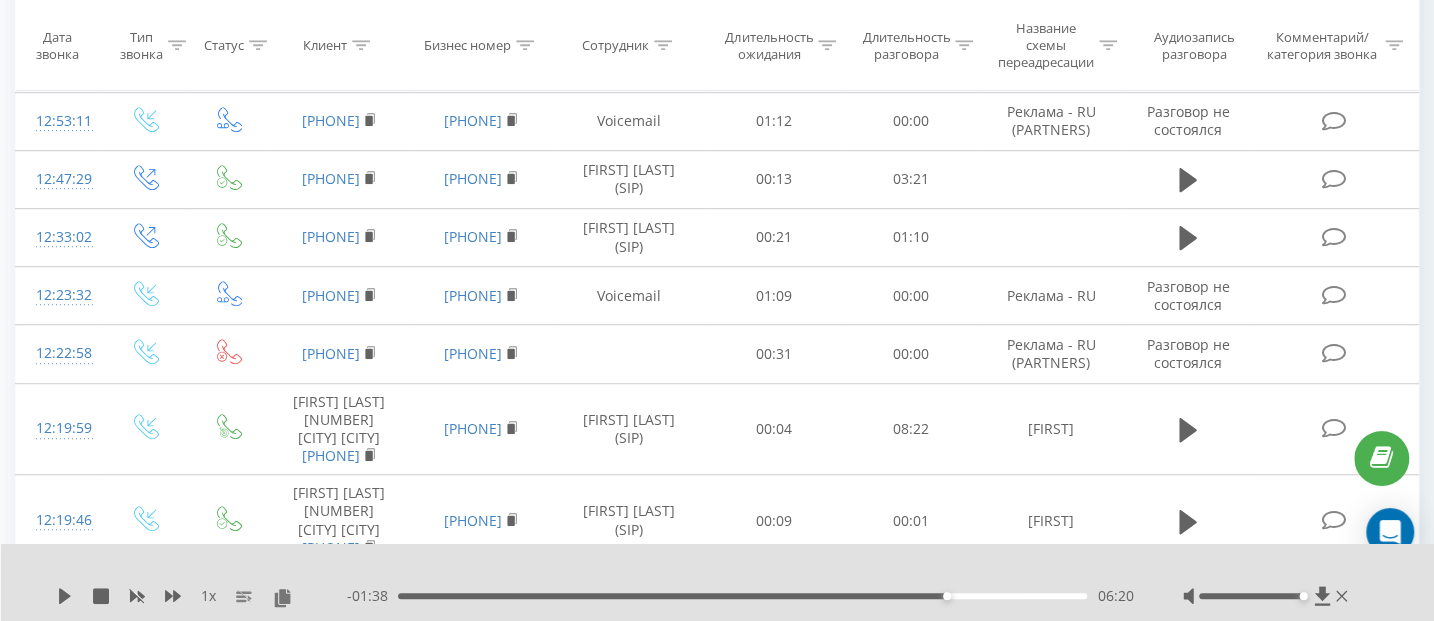 scroll, scrollTop: 525, scrollLeft: 0, axis: vertical 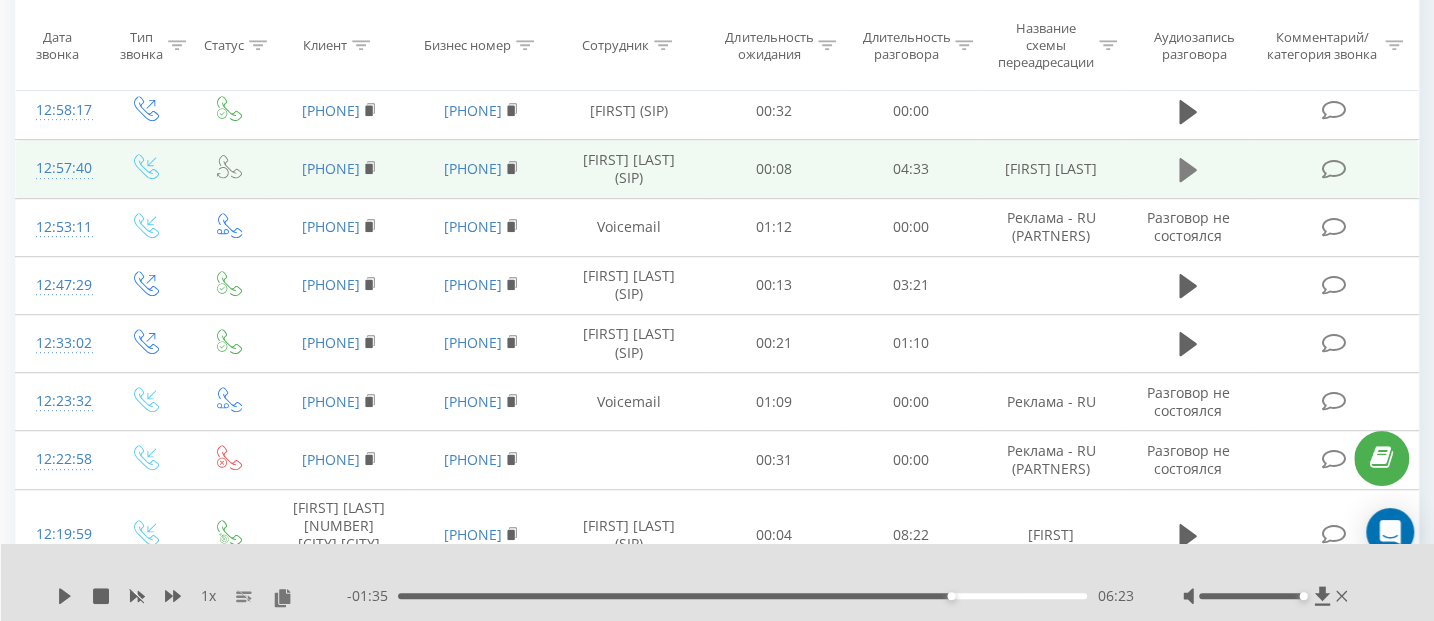 click 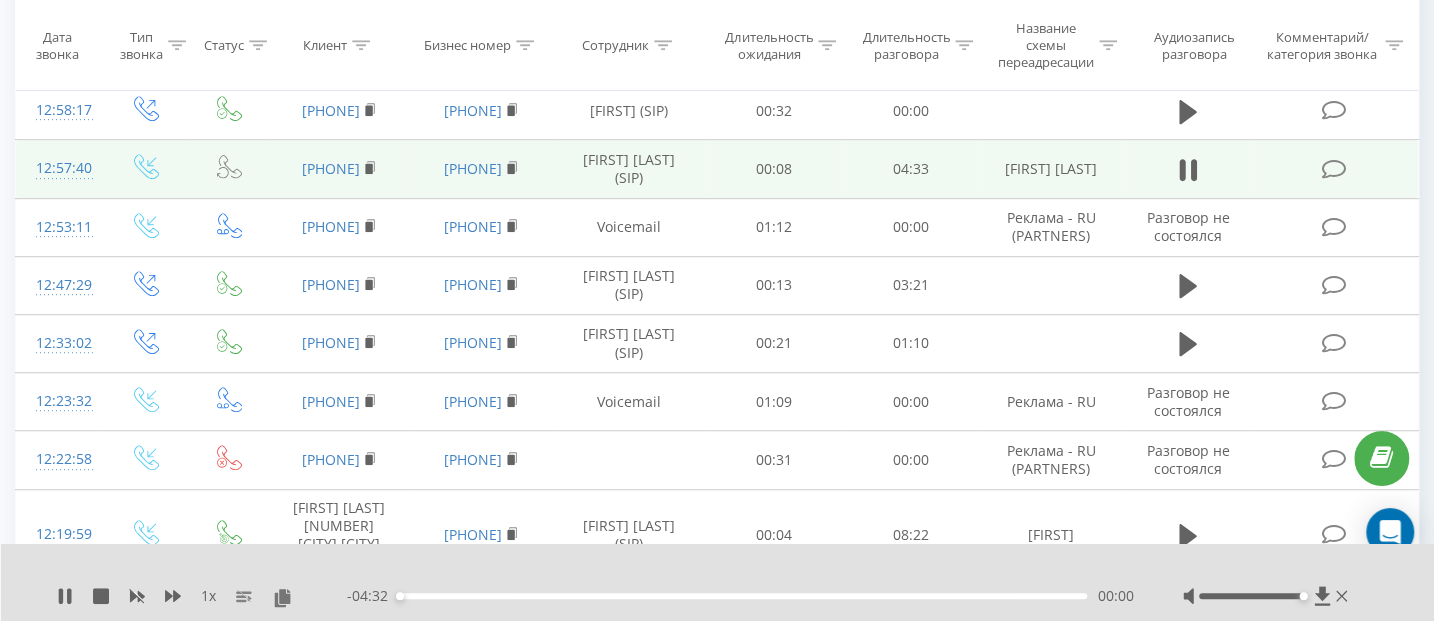 click on "00:00" at bounding box center [742, 596] 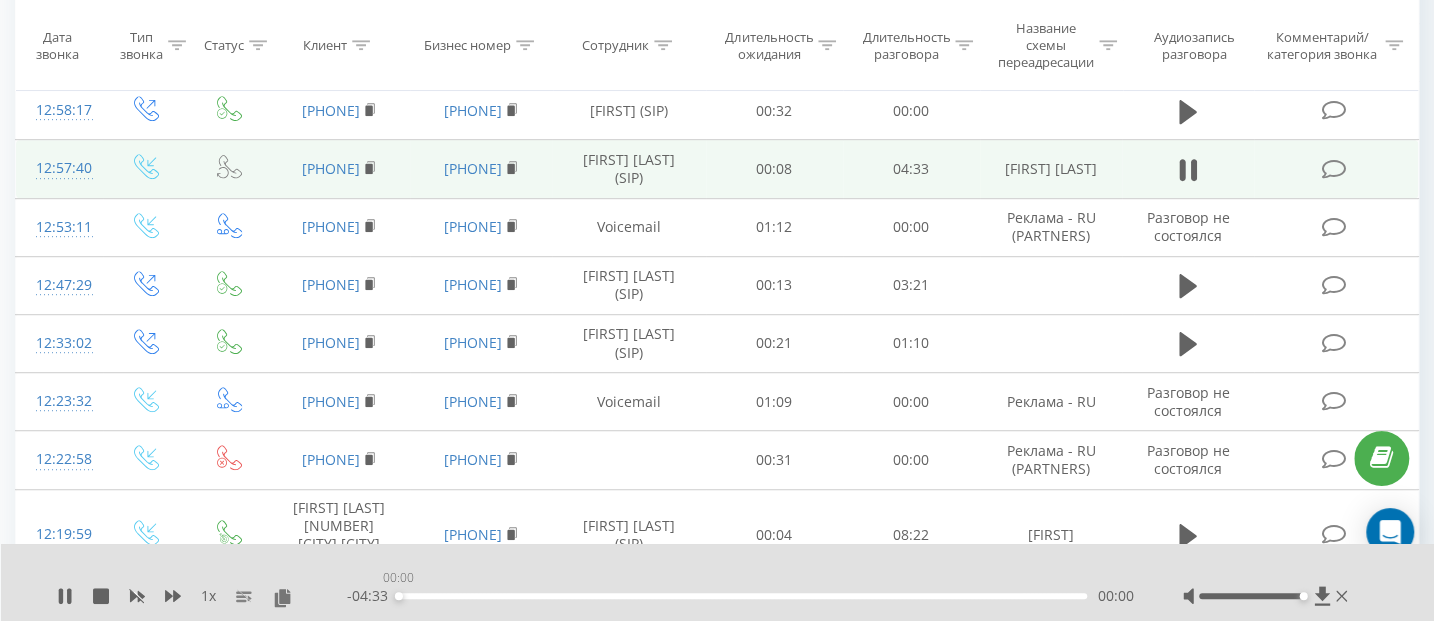 drag, startPoint x: 419, startPoint y: 595, endPoint x: 397, endPoint y: 595, distance: 22 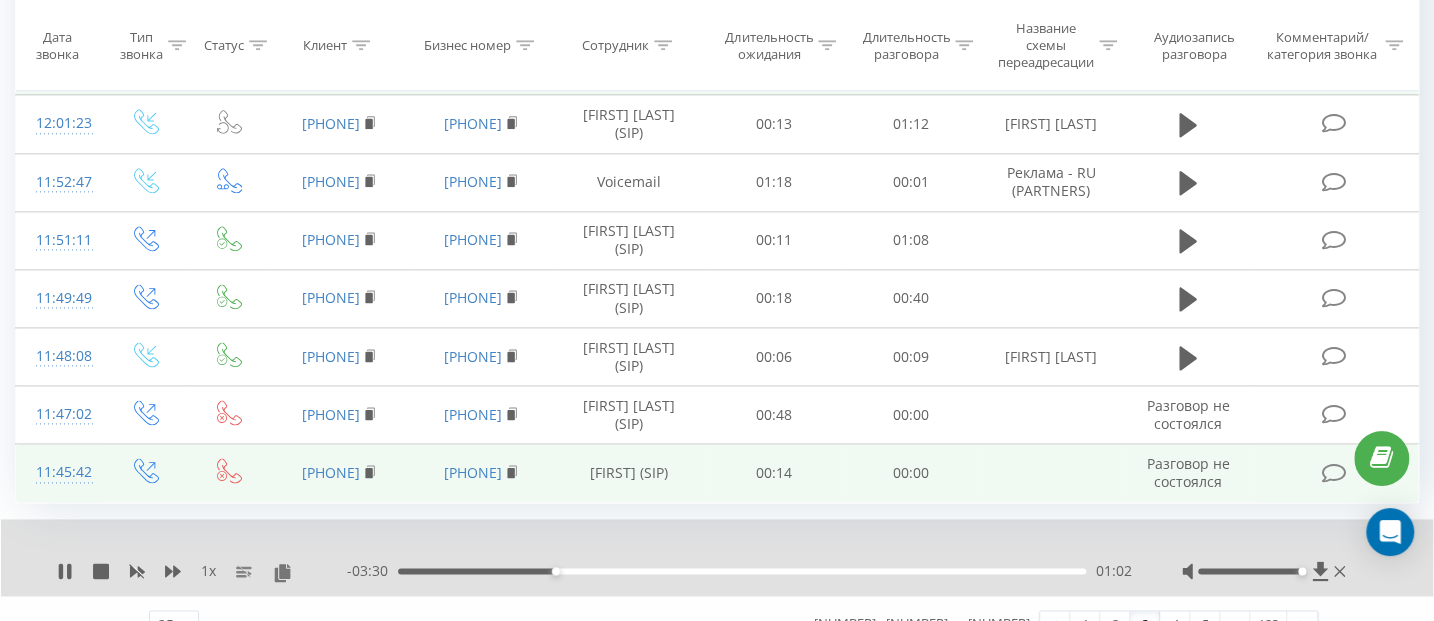 scroll, scrollTop: 1446, scrollLeft: 0, axis: vertical 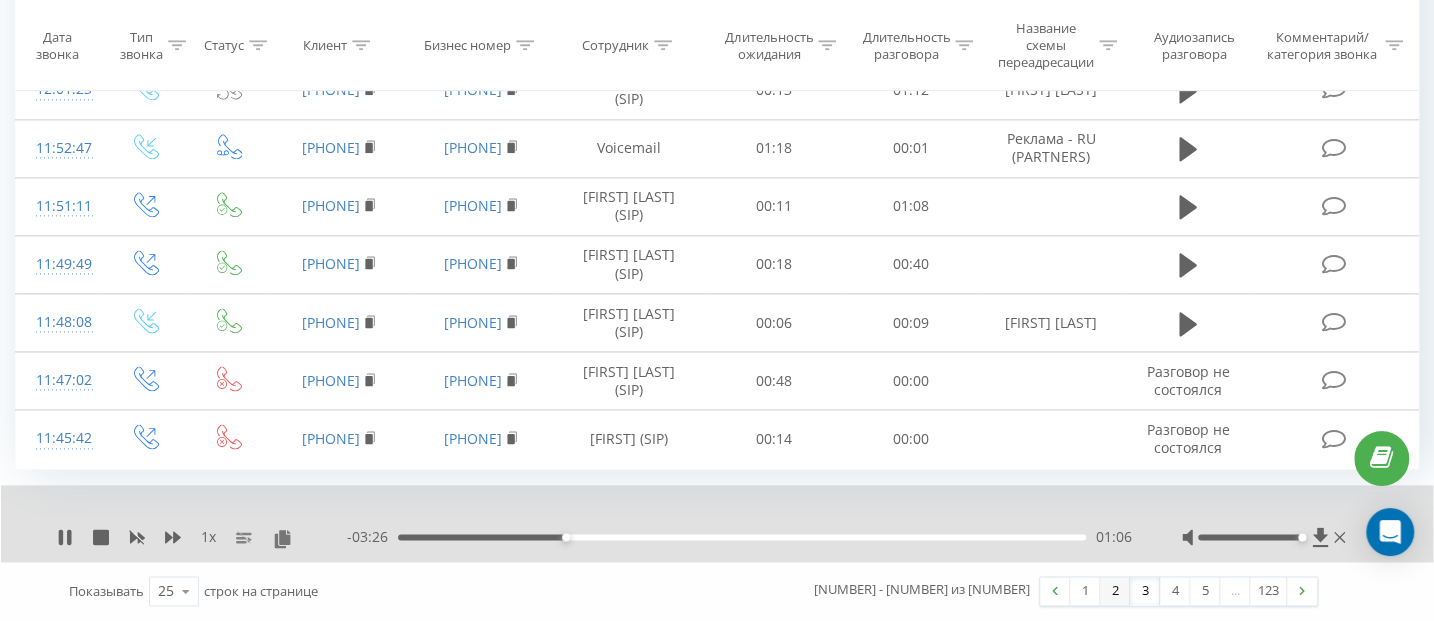 click on "2" at bounding box center [1115, 591] 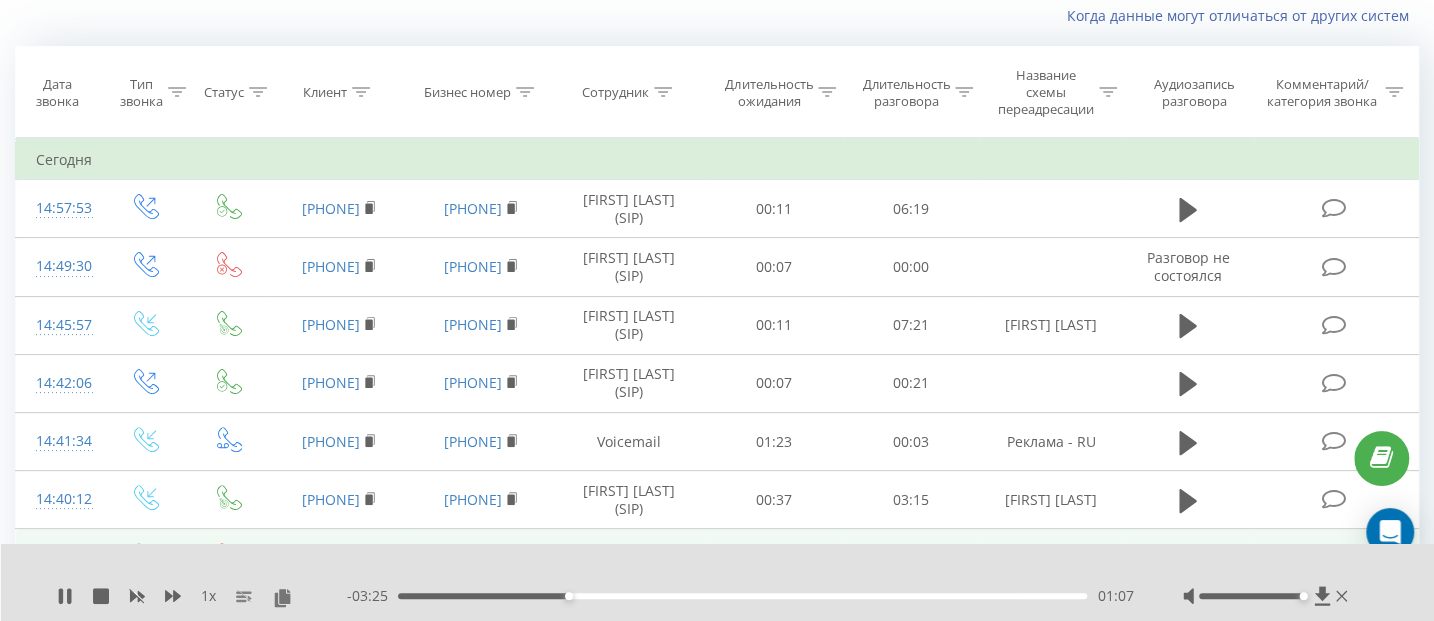 scroll, scrollTop: 132, scrollLeft: 0, axis: vertical 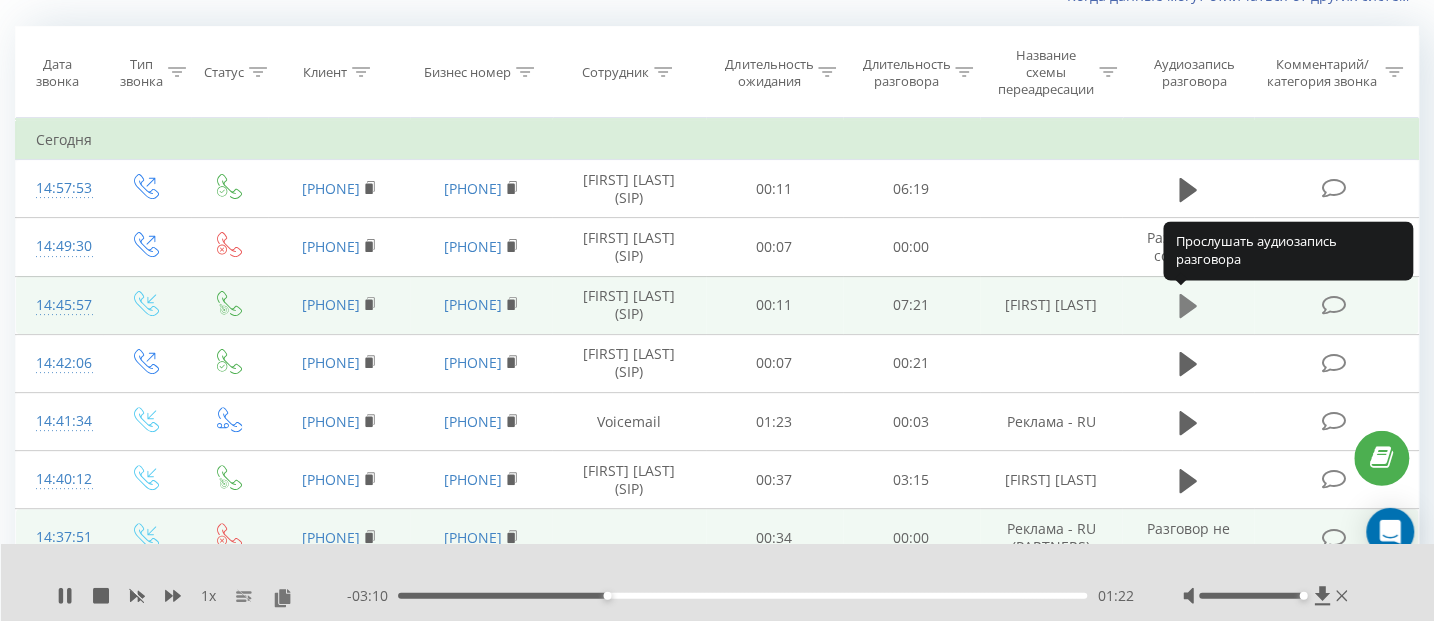 click 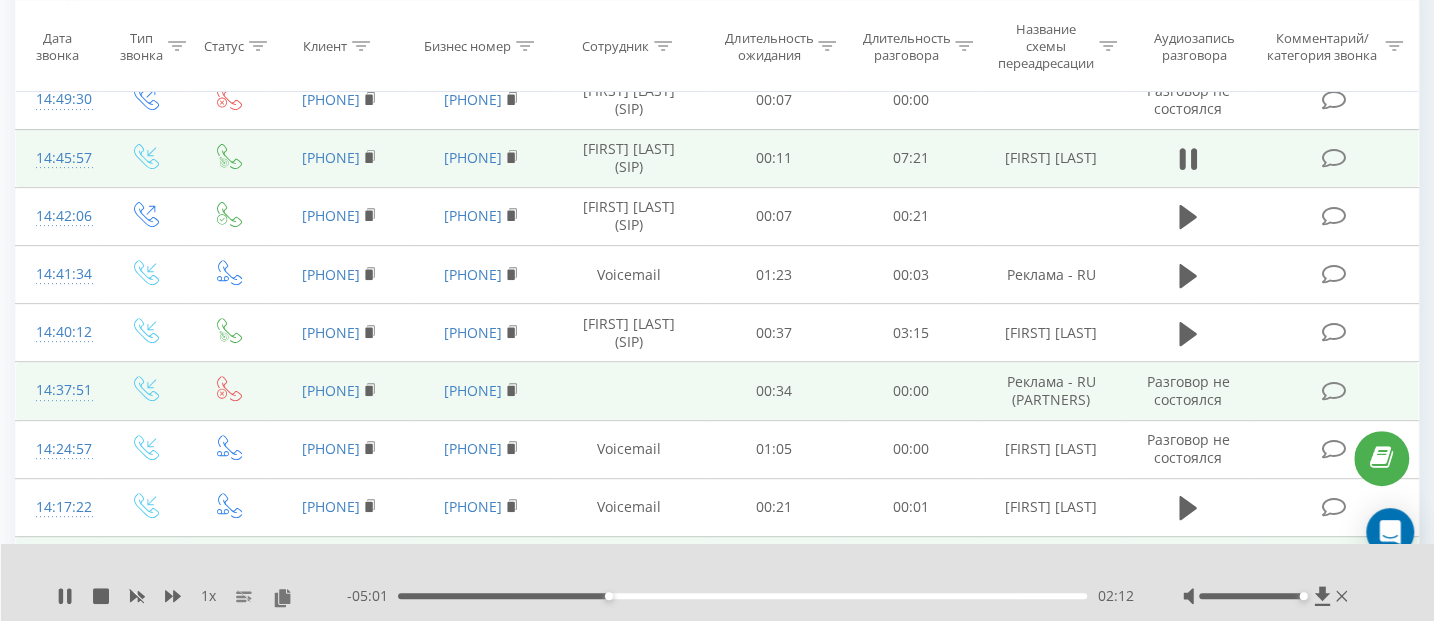 scroll, scrollTop: 367, scrollLeft: 0, axis: vertical 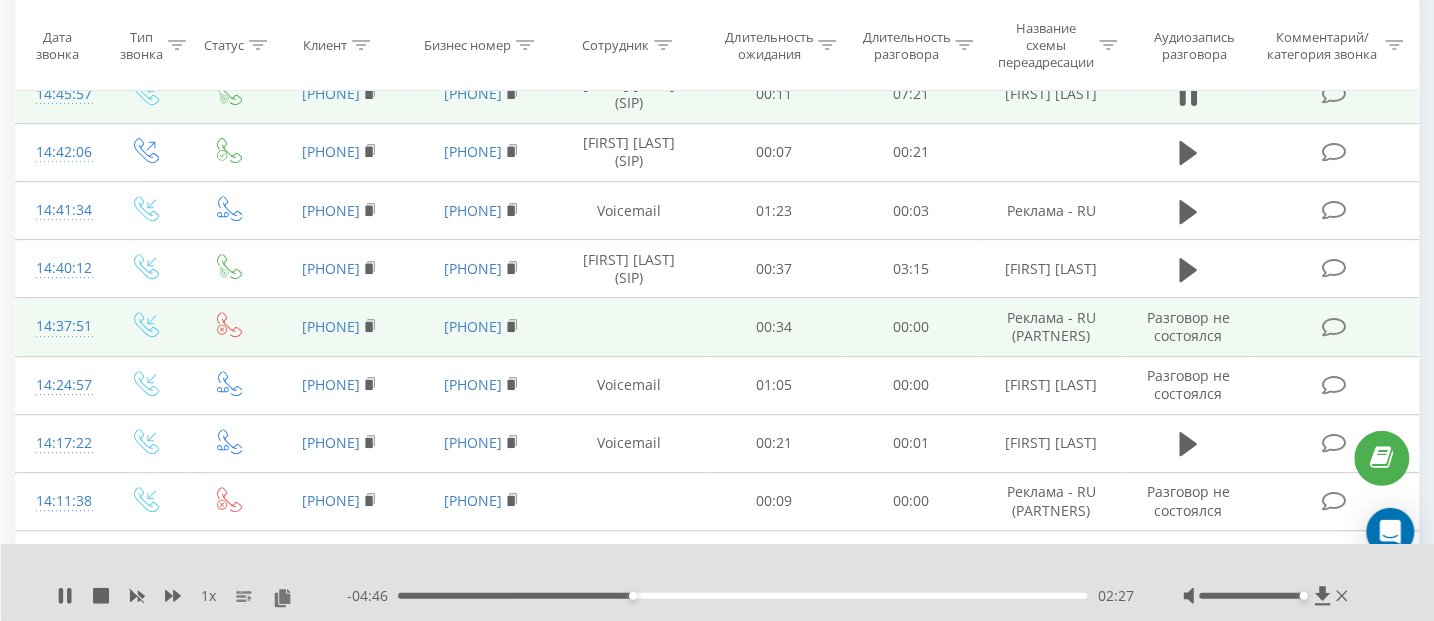 click on "- [TIME] [TIME] [TIME]" at bounding box center [740, 596] 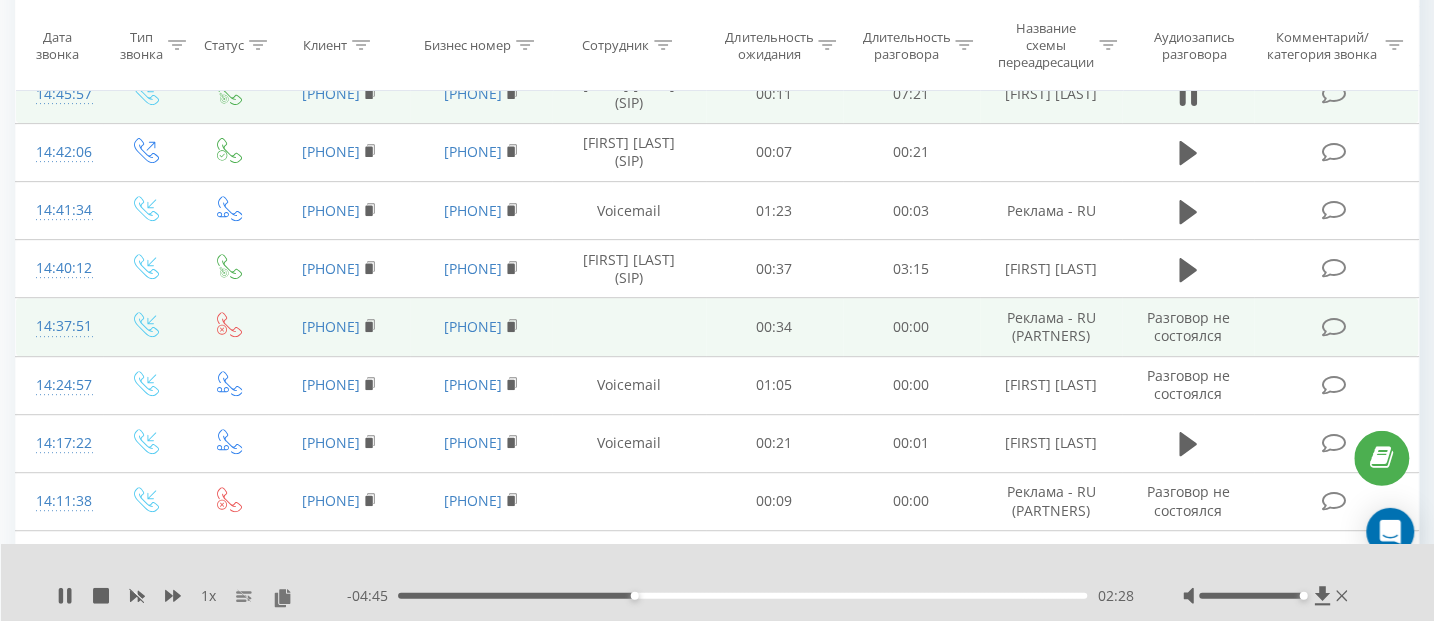click on "02:28" at bounding box center (742, 596) 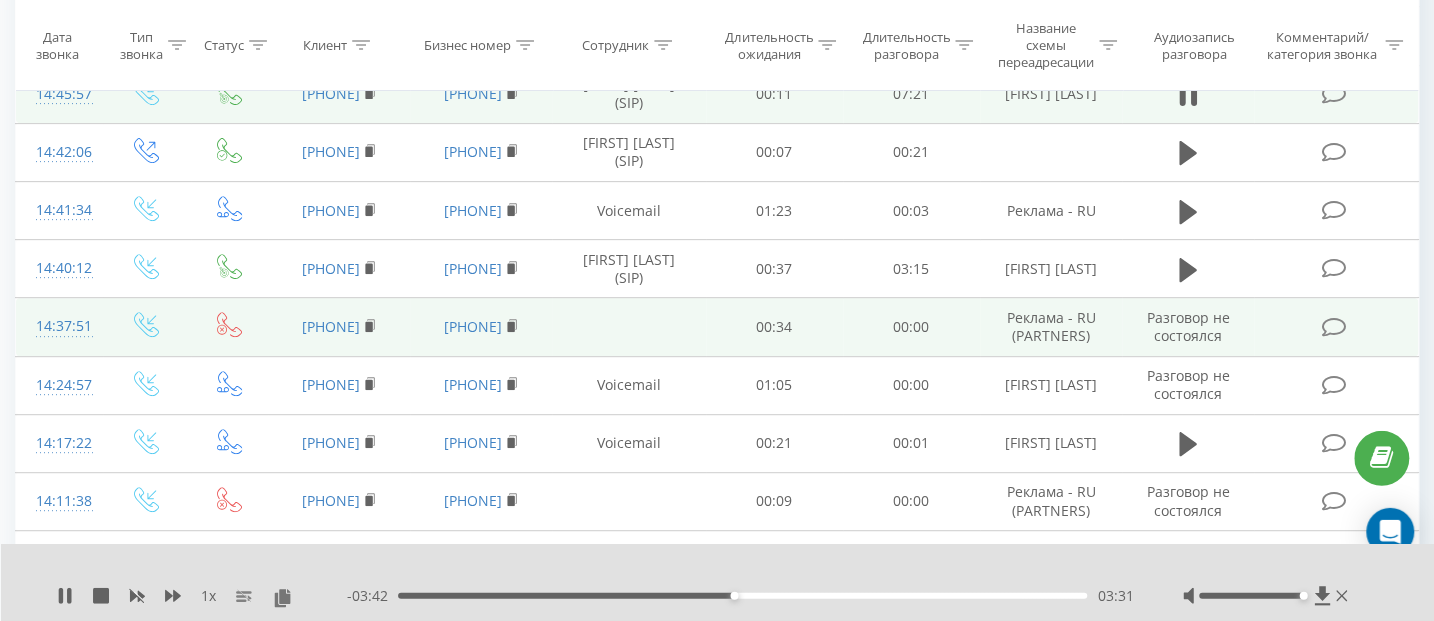 click on "03:31" at bounding box center (742, 596) 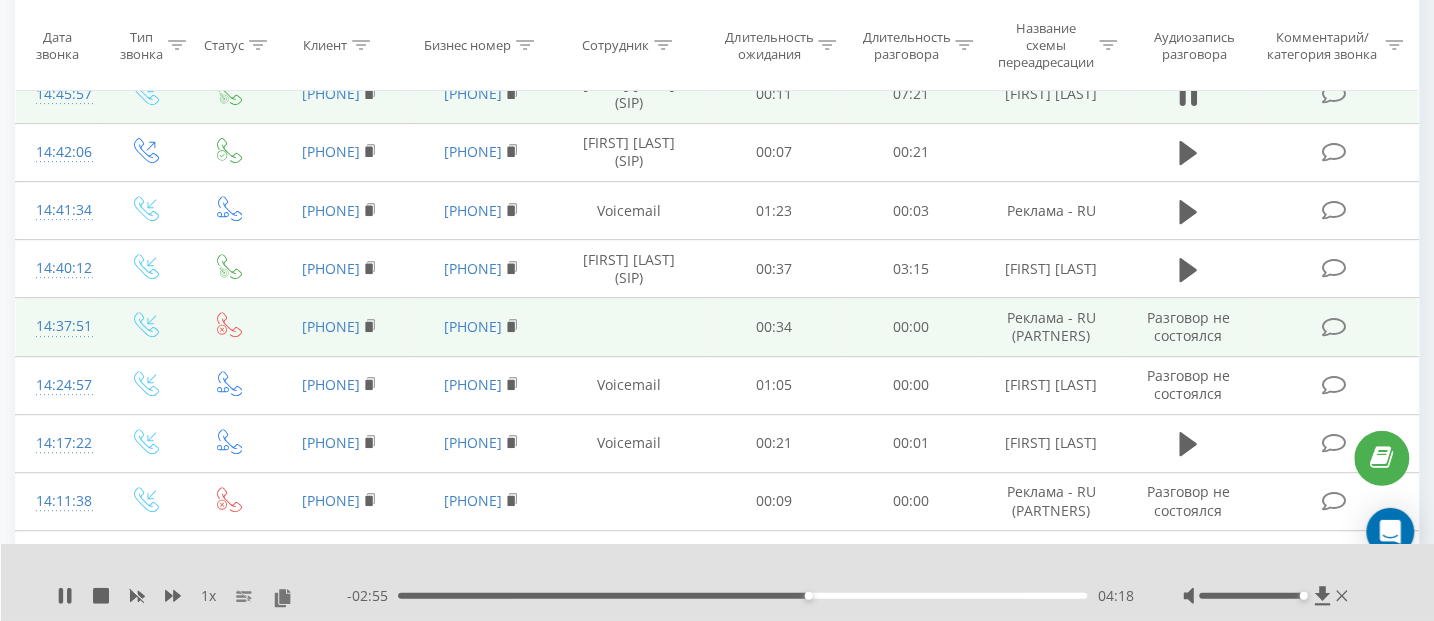 click on "04:18" at bounding box center (742, 596) 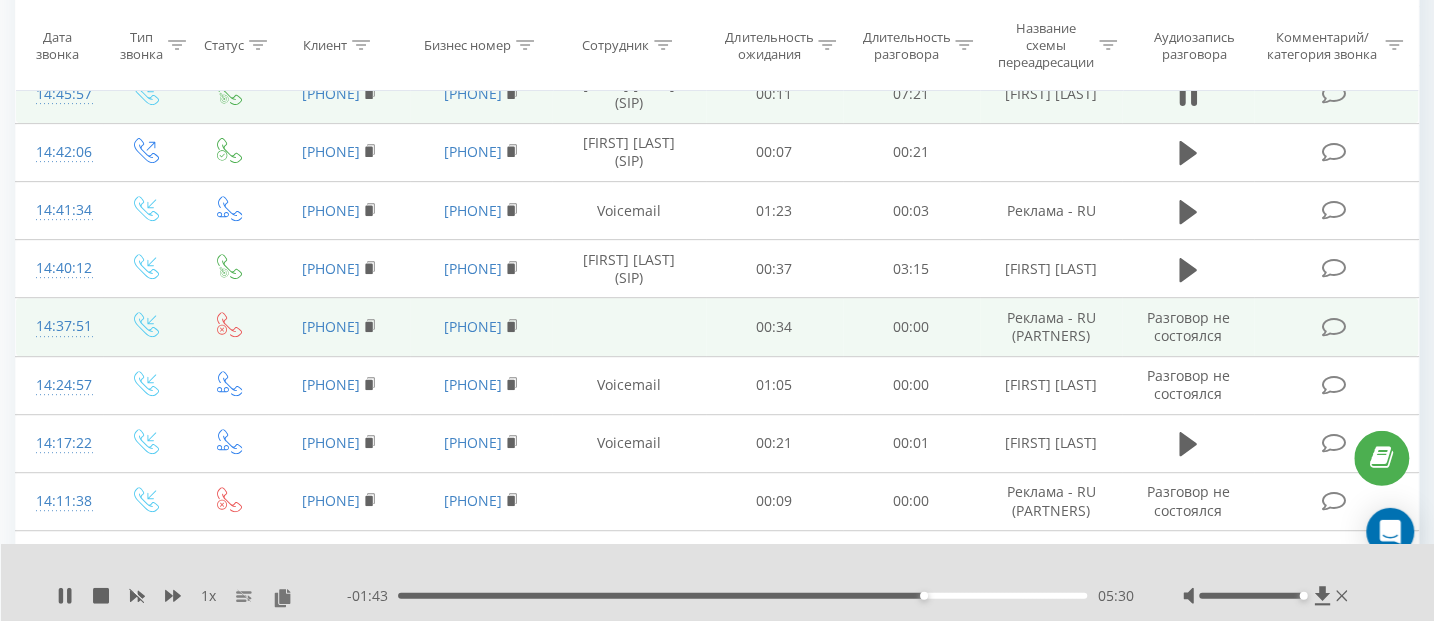 drag, startPoint x: 959, startPoint y: 598, endPoint x: 974, endPoint y: 596, distance: 15.132746 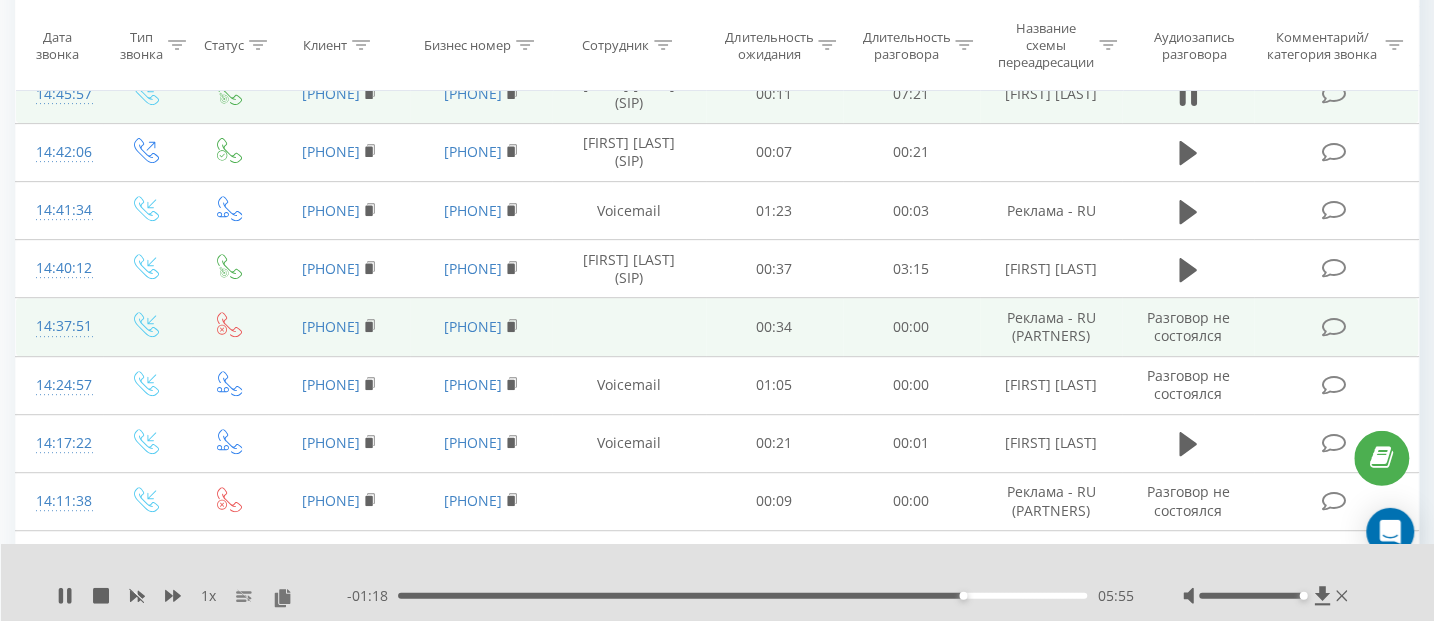 click on "05:55" at bounding box center (742, 596) 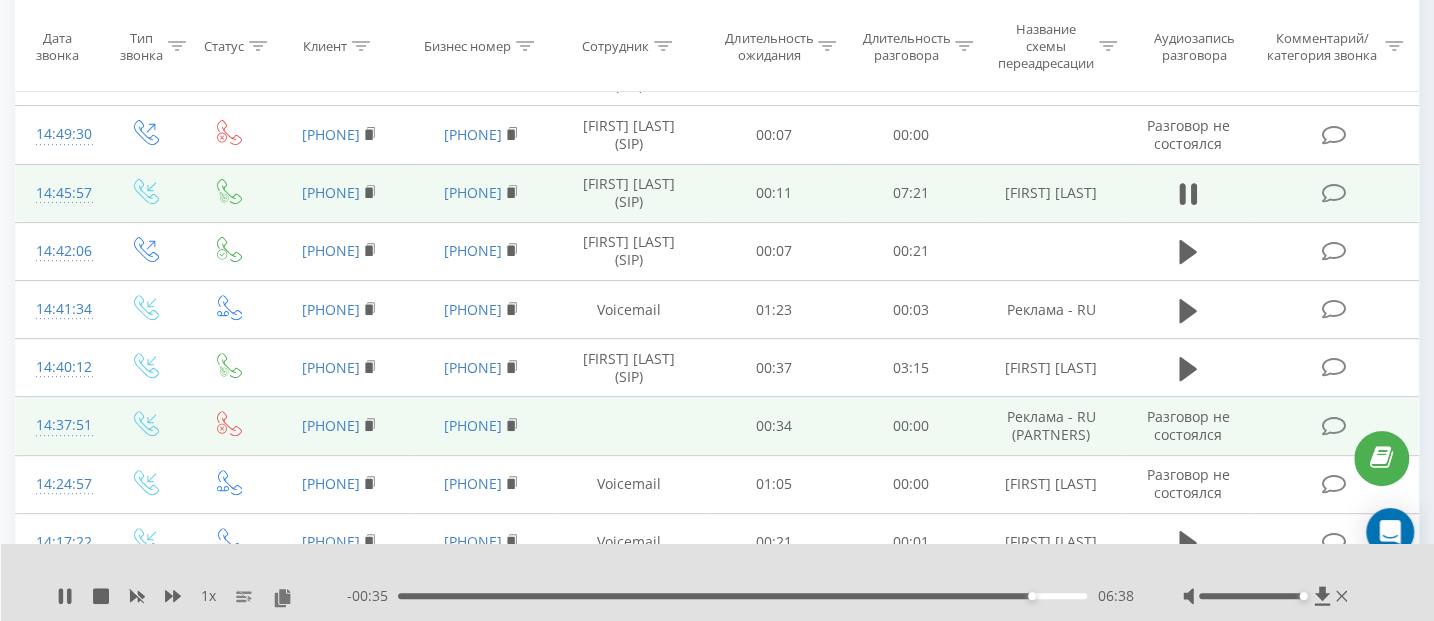 scroll, scrollTop: 0, scrollLeft: 0, axis: both 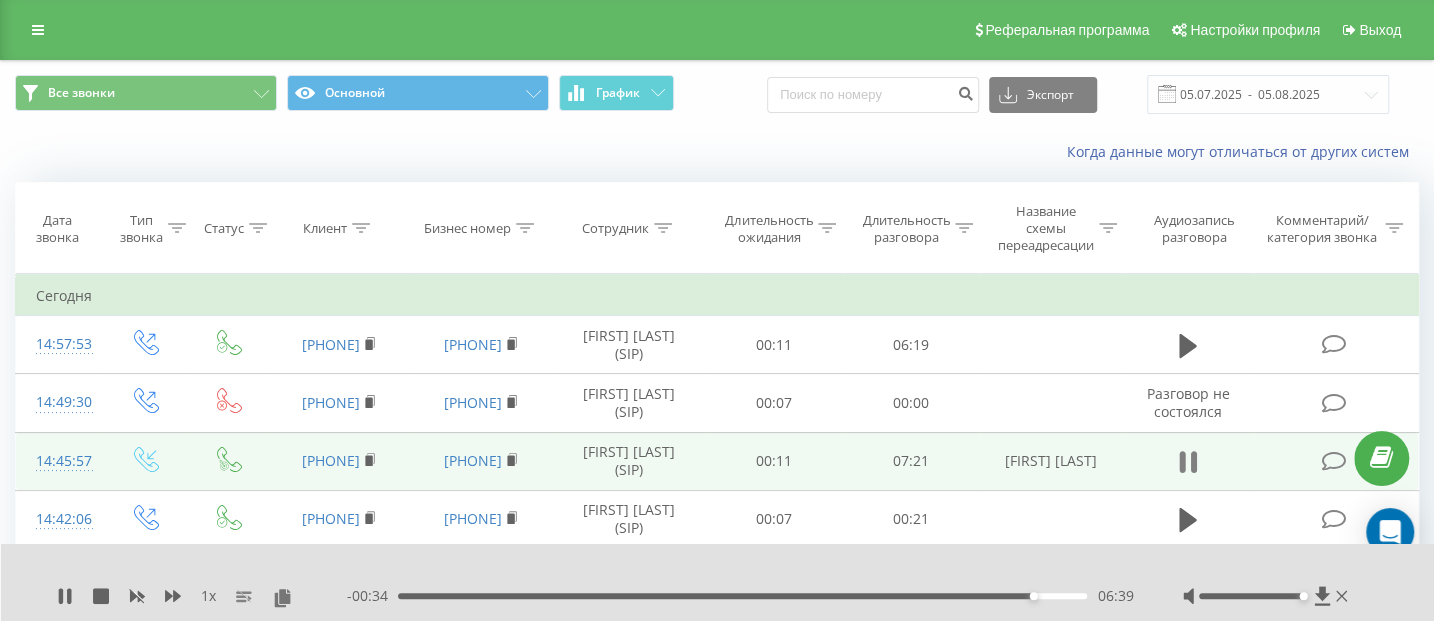 click 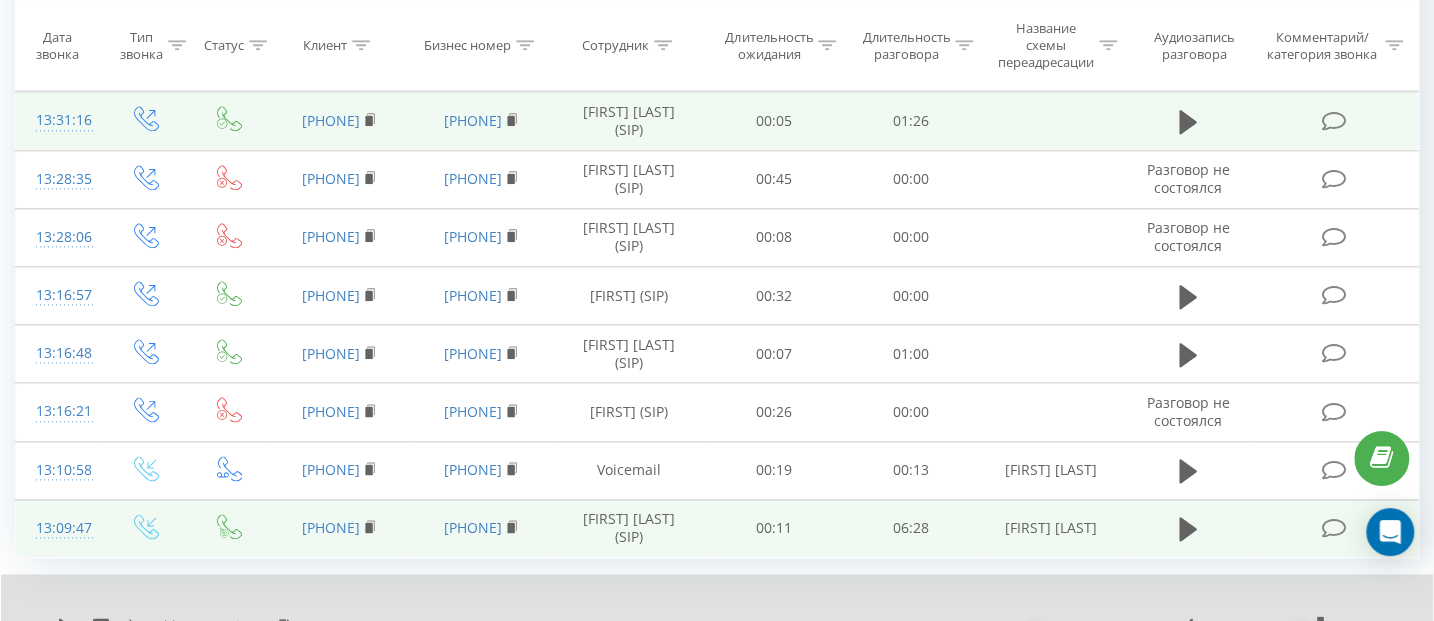 scroll, scrollTop: 1290, scrollLeft: 0, axis: vertical 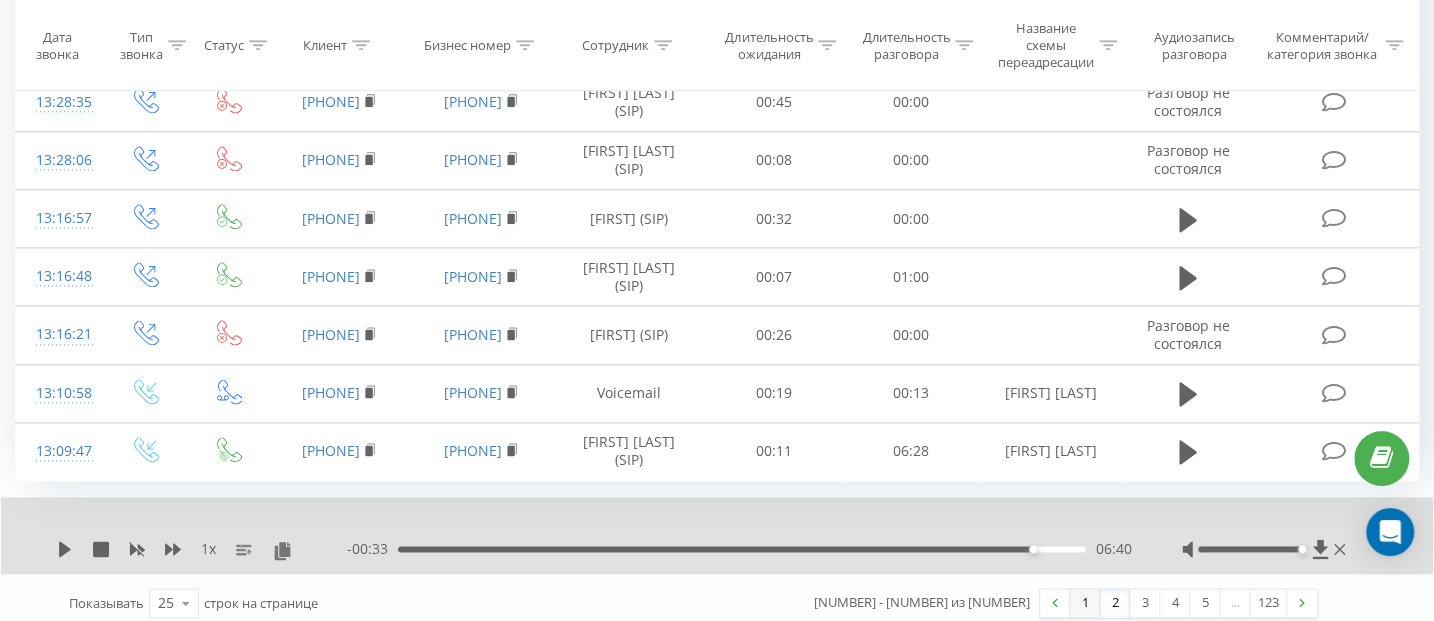 click on "1" at bounding box center (1085, 603) 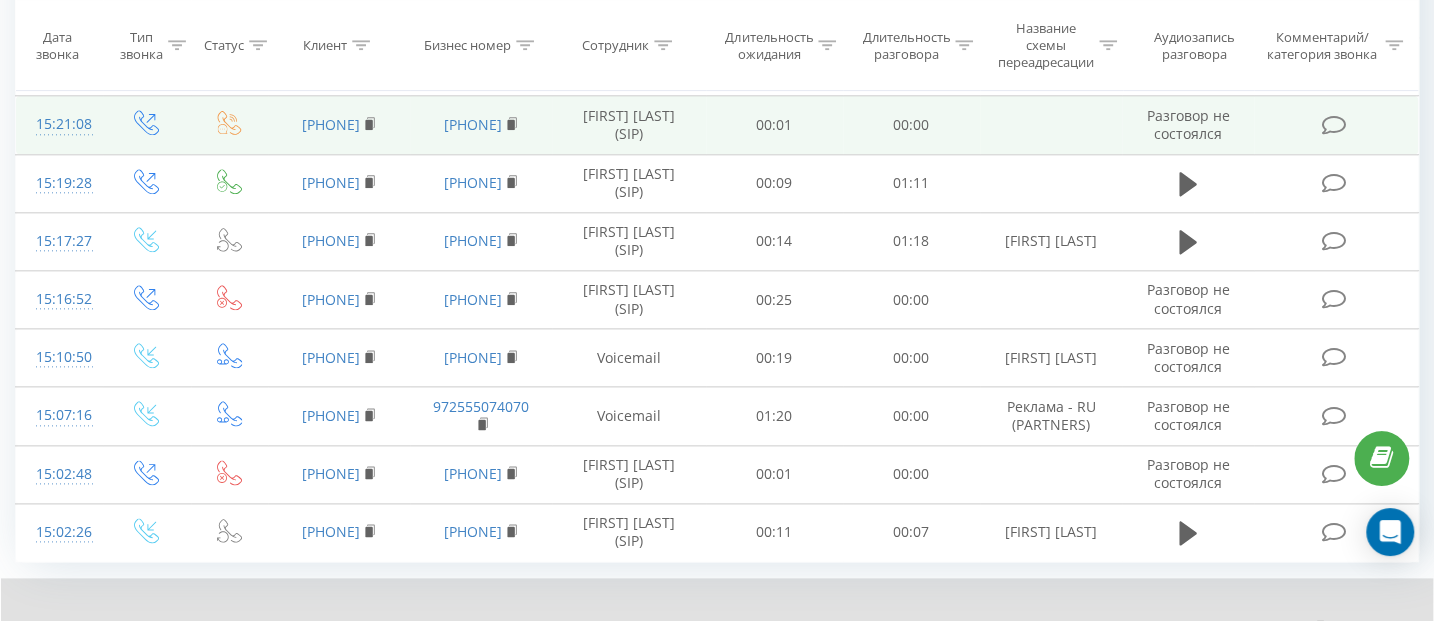 scroll, scrollTop: 1213, scrollLeft: 0, axis: vertical 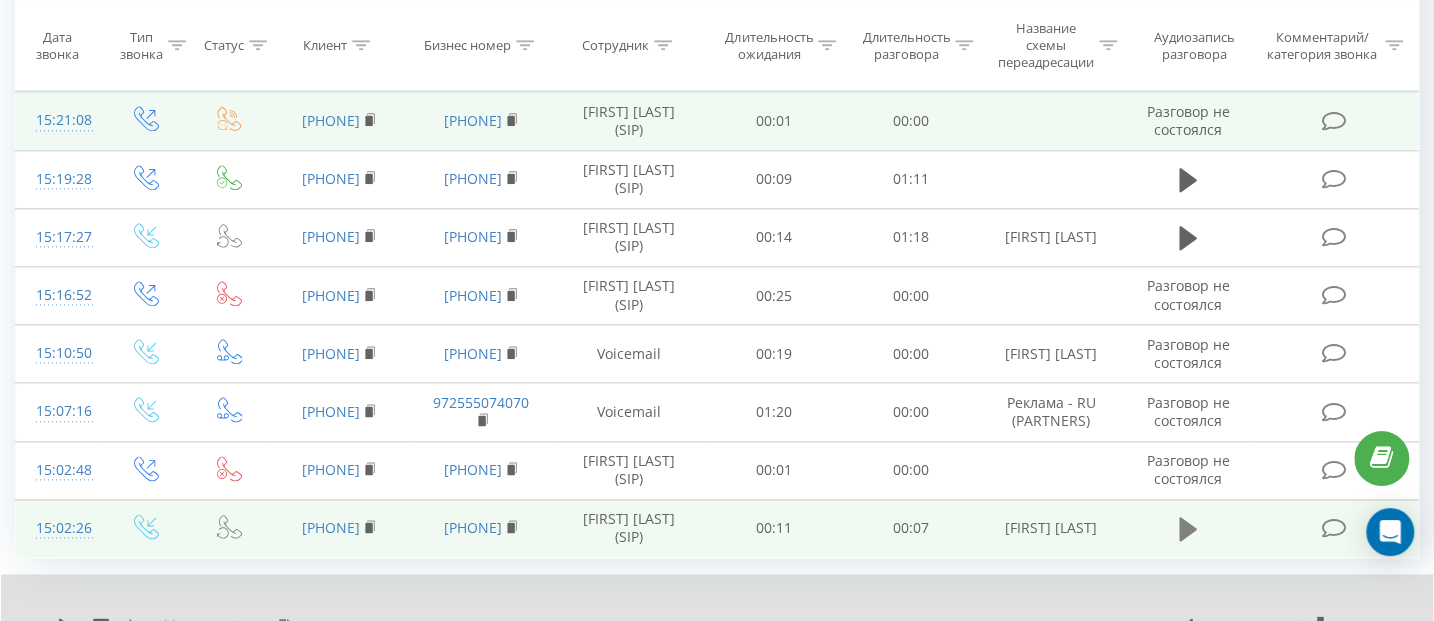 click 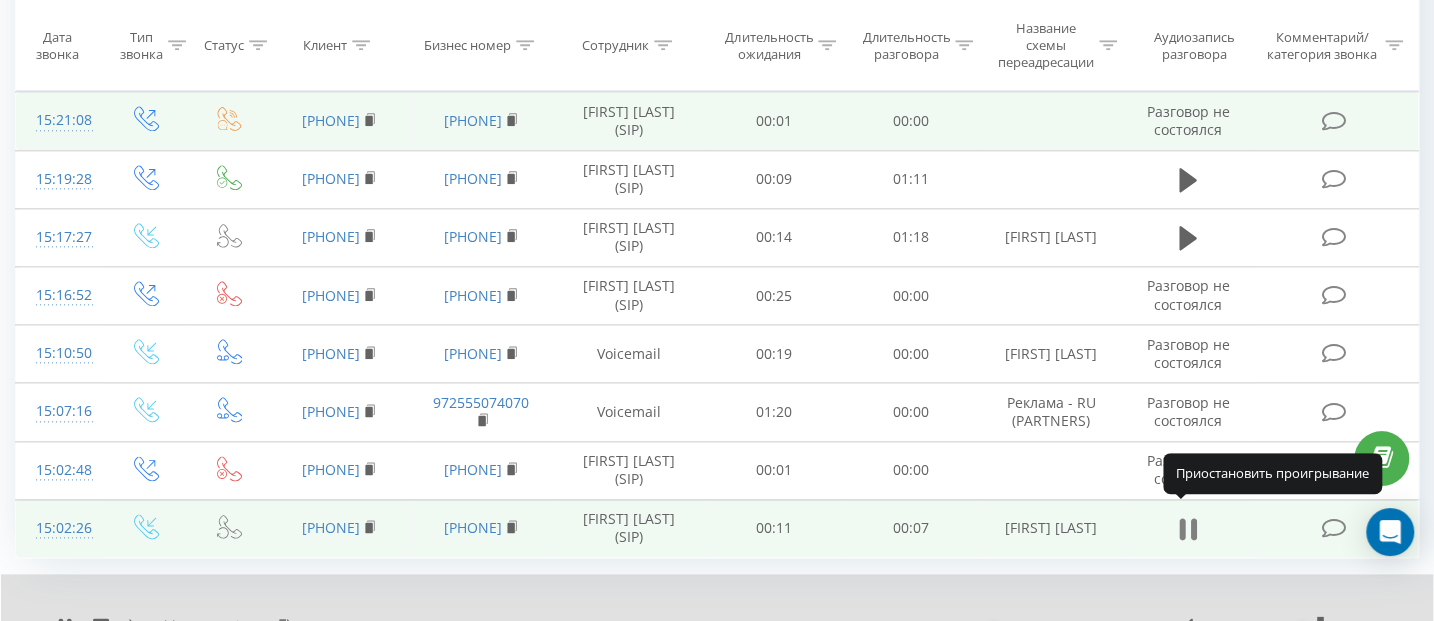 click 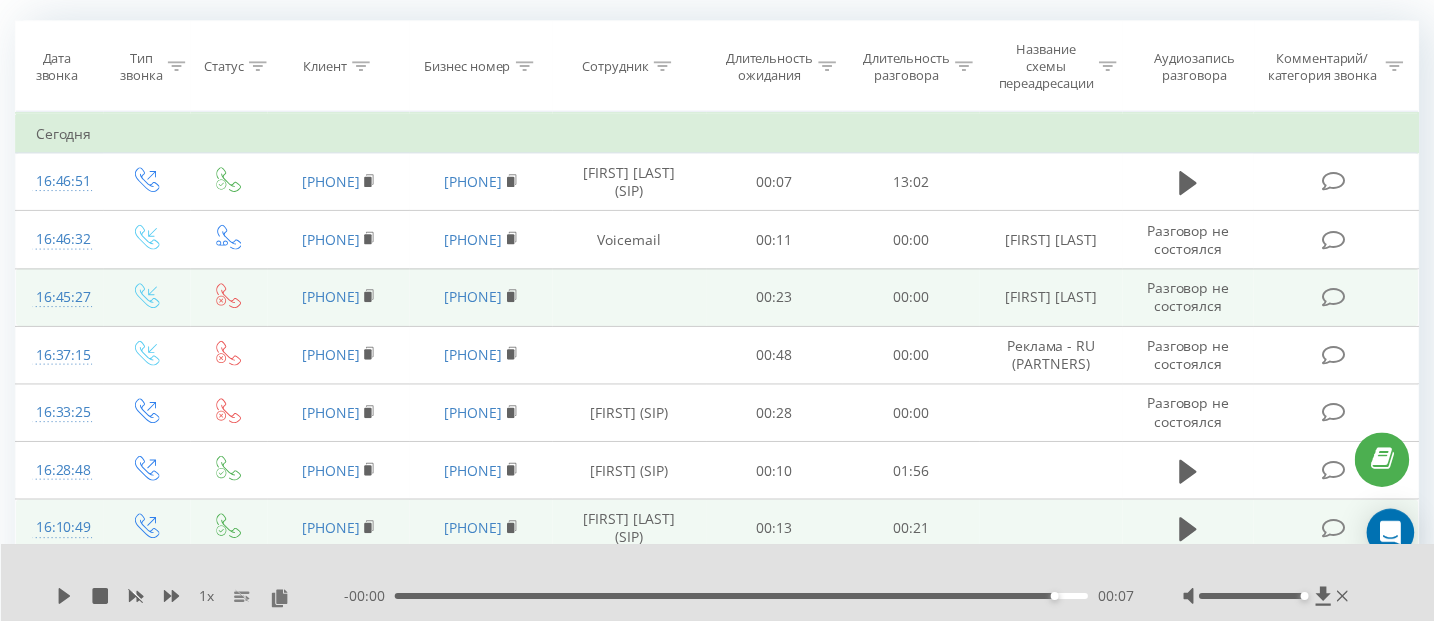 scroll, scrollTop: 159, scrollLeft: 0, axis: vertical 